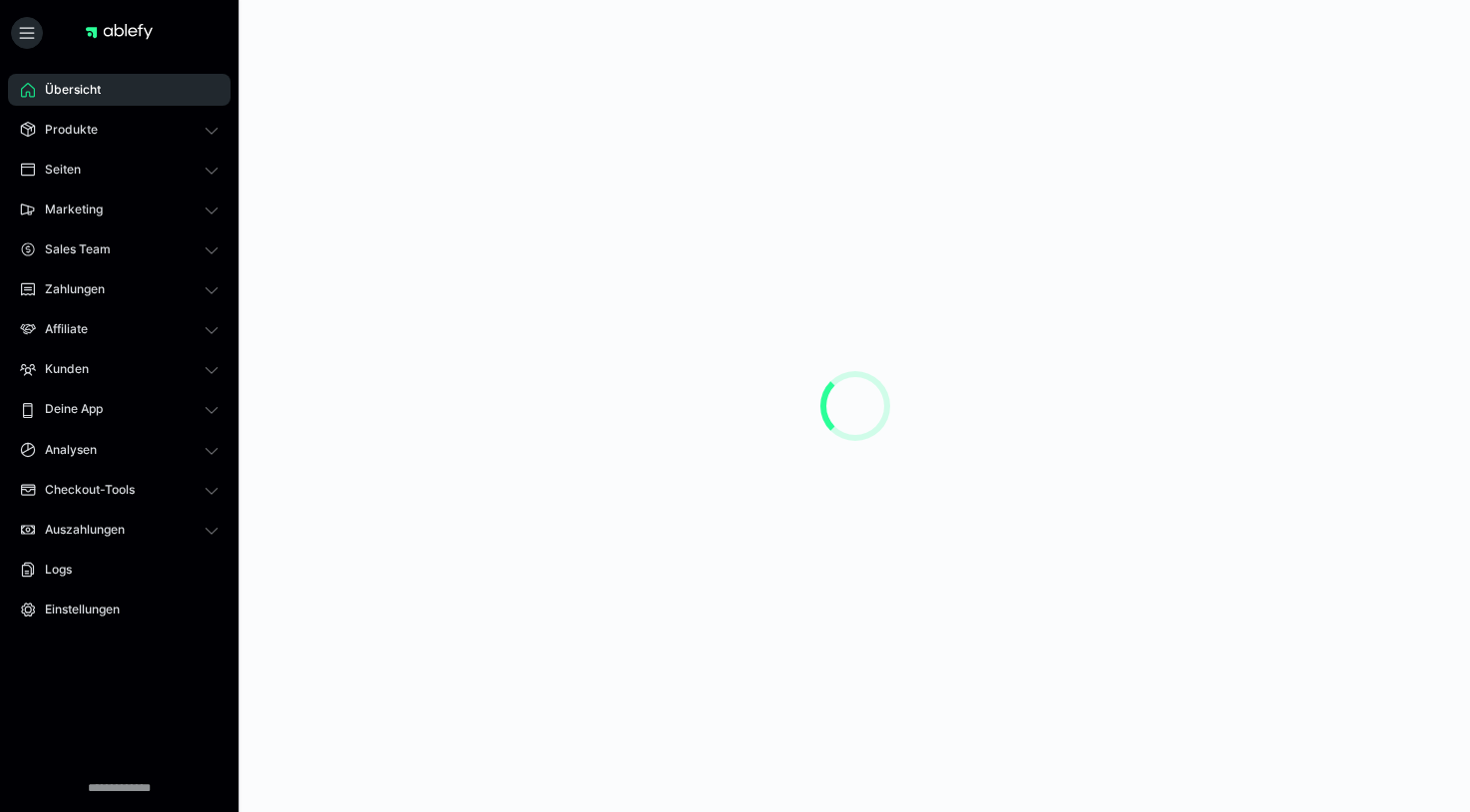 scroll, scrollTop: 0, scrollLeft: 0, axis: both 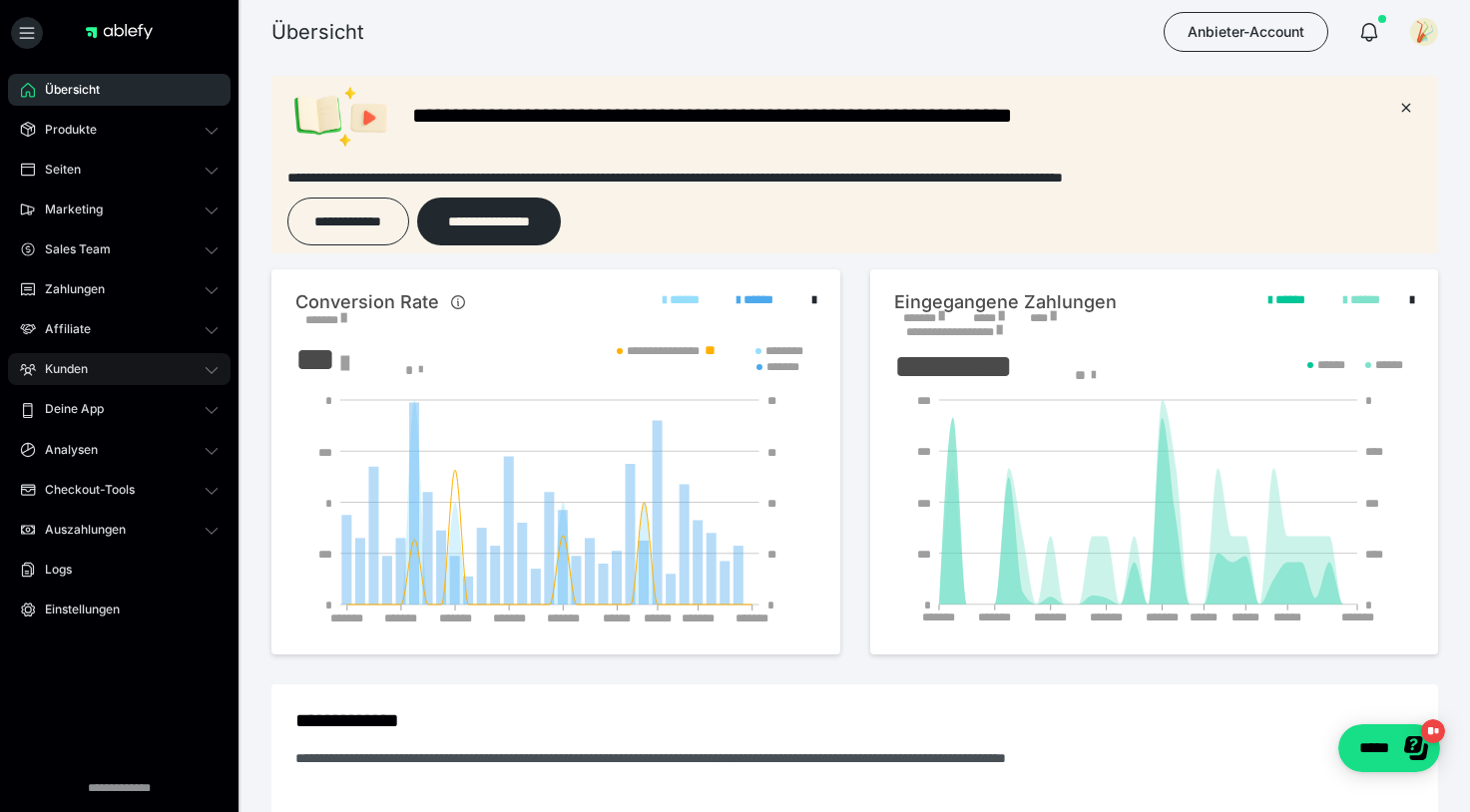 click on "Kunden" at bounding box center (59, 369) 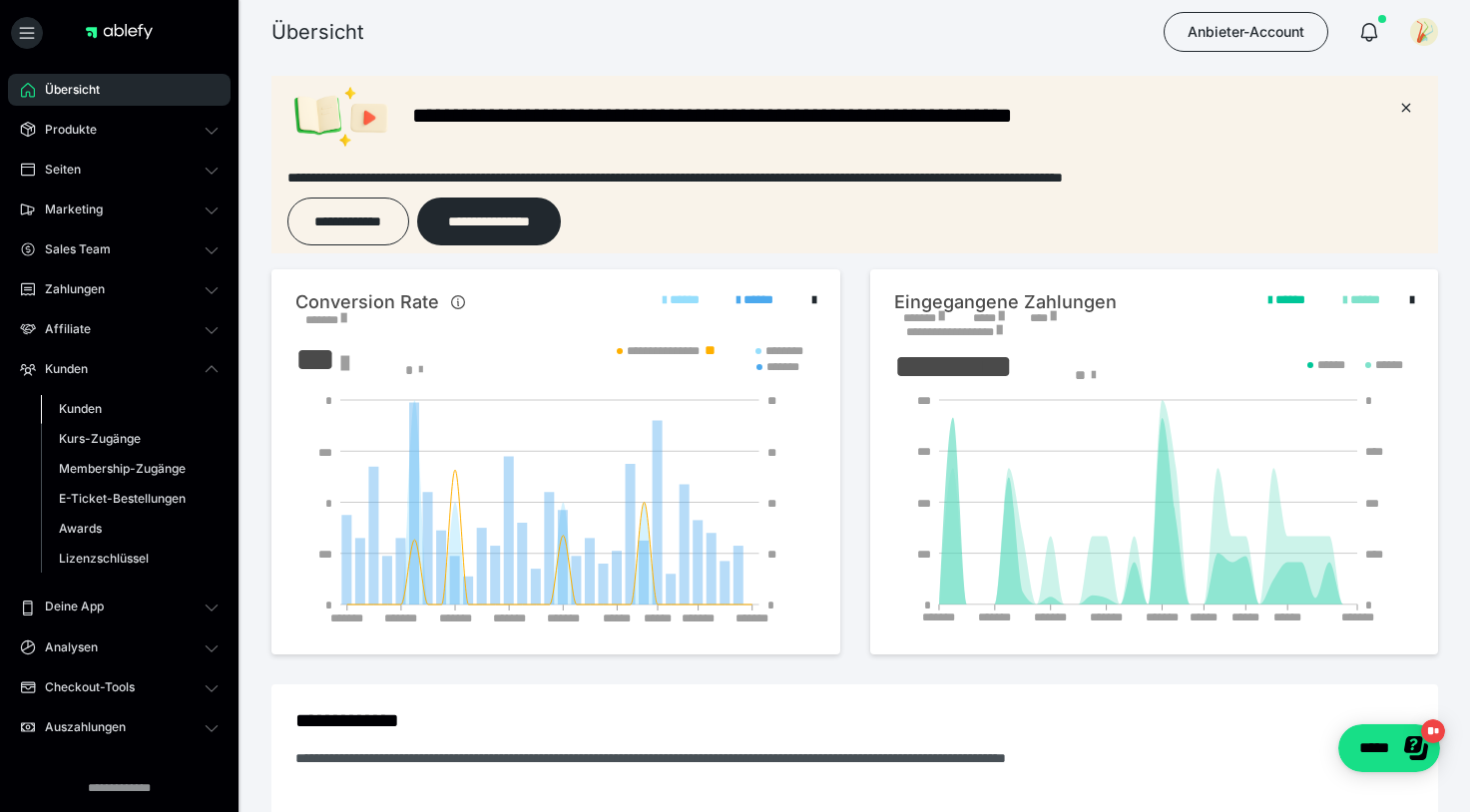 click on "Kunden" at bounding box center [80, 408] 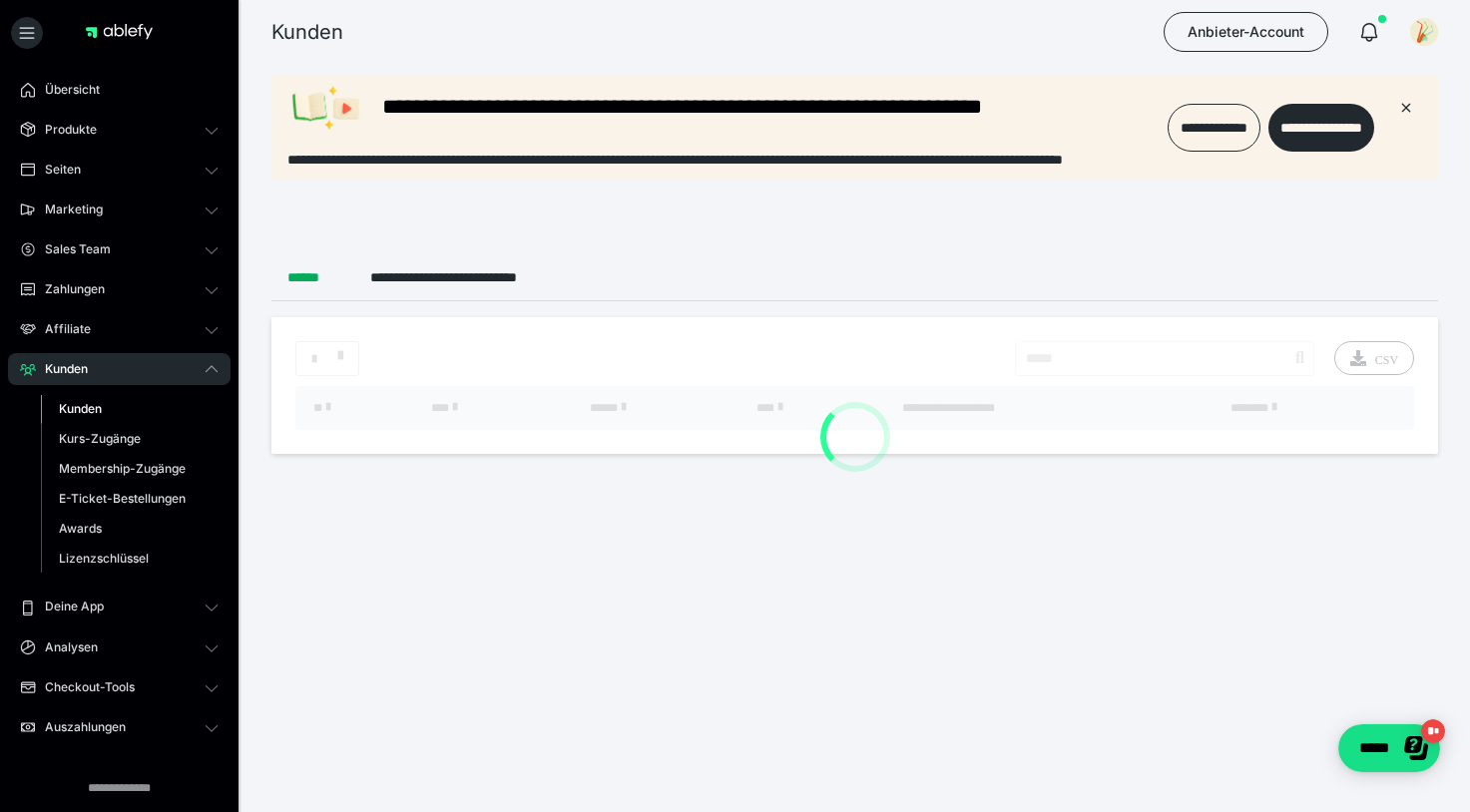 scroll, scrollTop: 0, scrollLeft: 0, axis: both 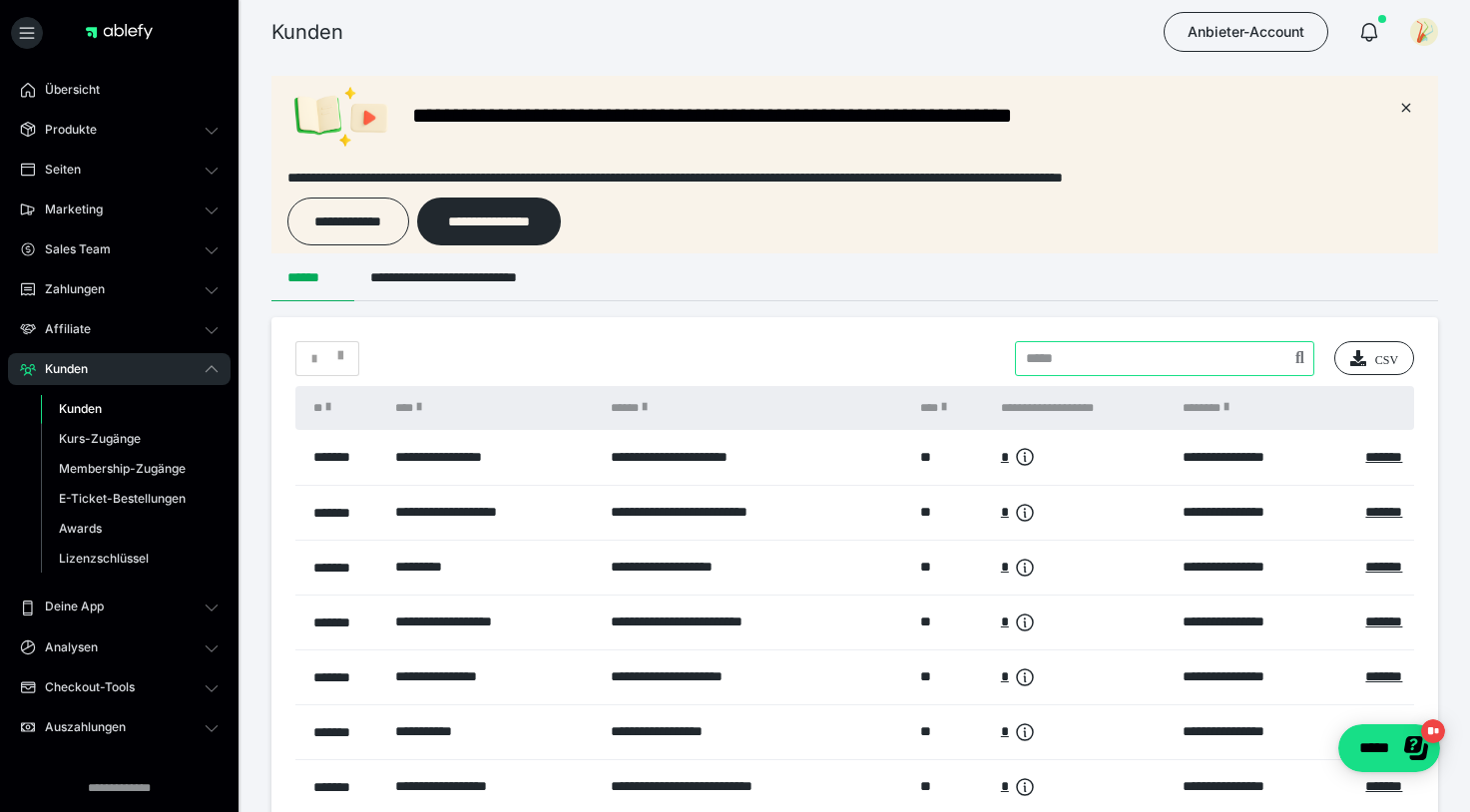 click at bounding box center (1165, 358) 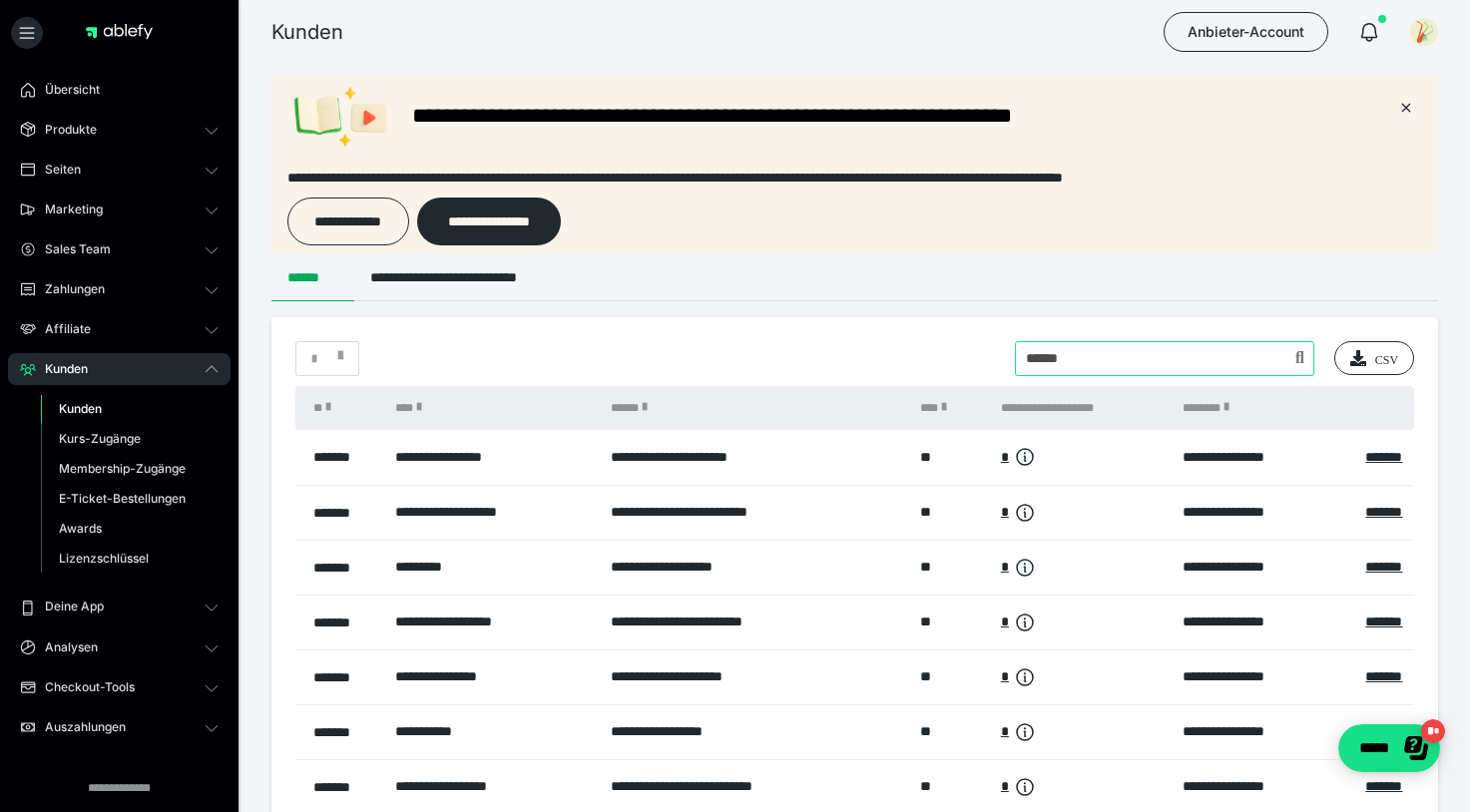 type on "******" 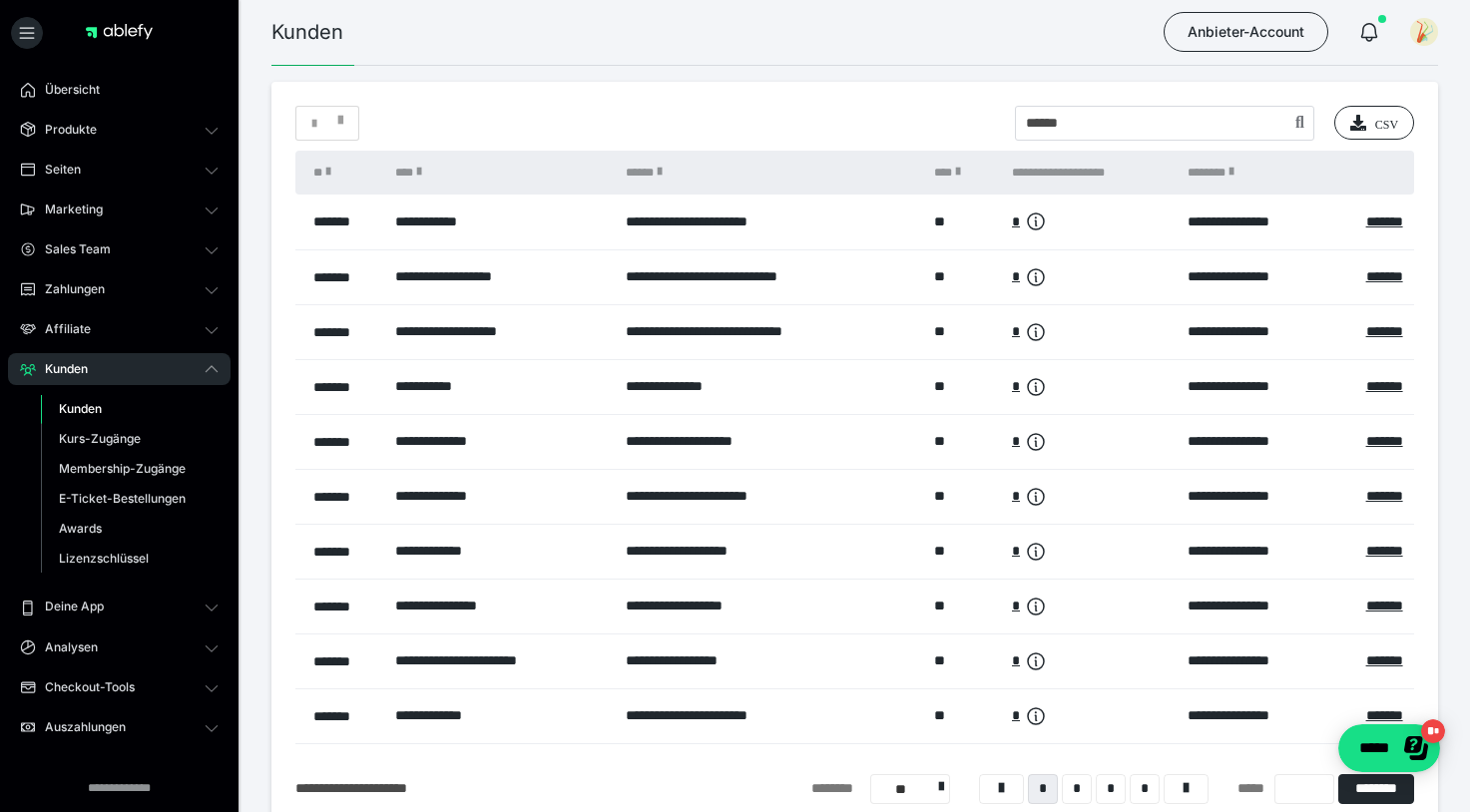 scroll, scrollTop: 237, scrollLeft: 0, axis: vertical 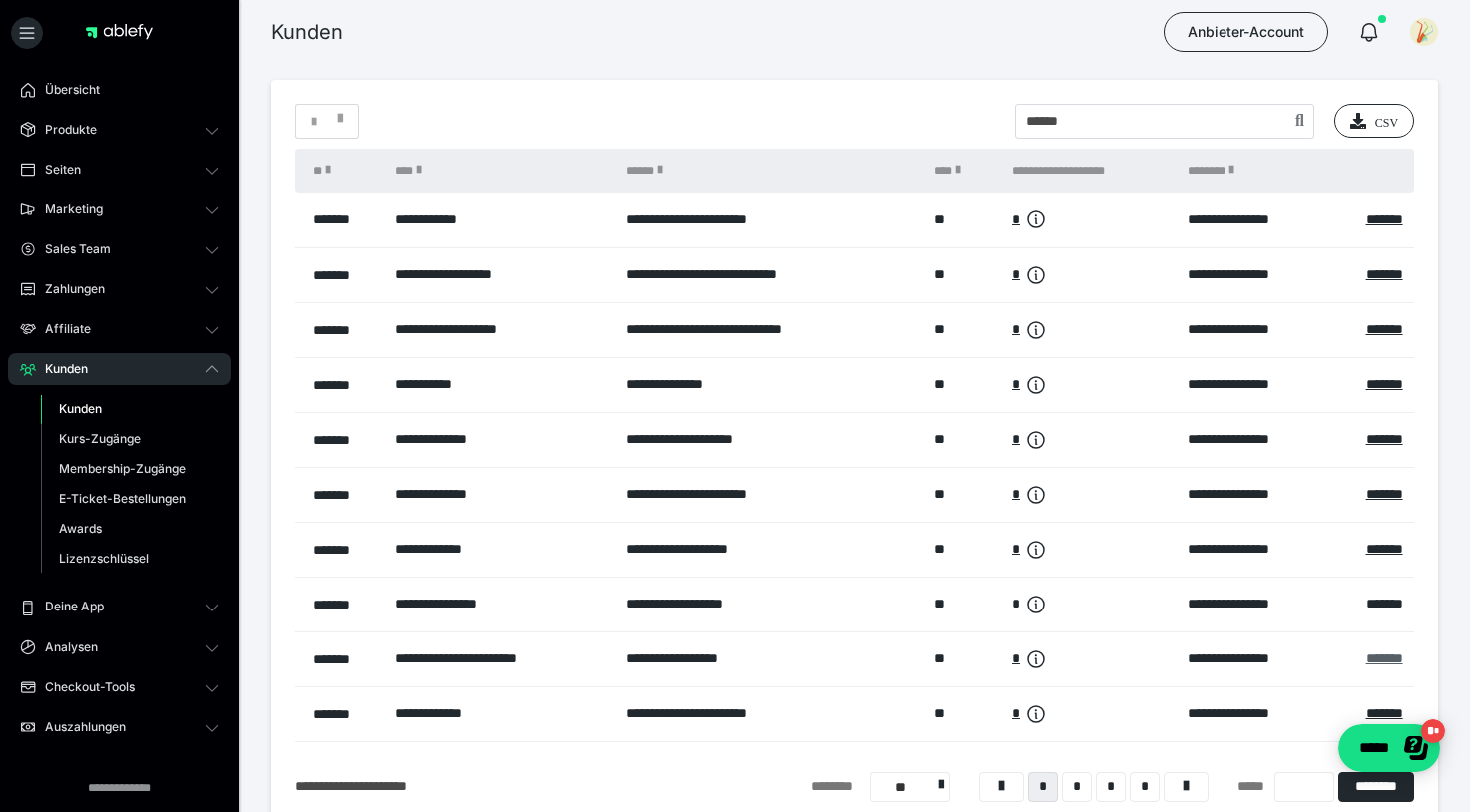 click on "*******" at bounding box center [1384, 658] 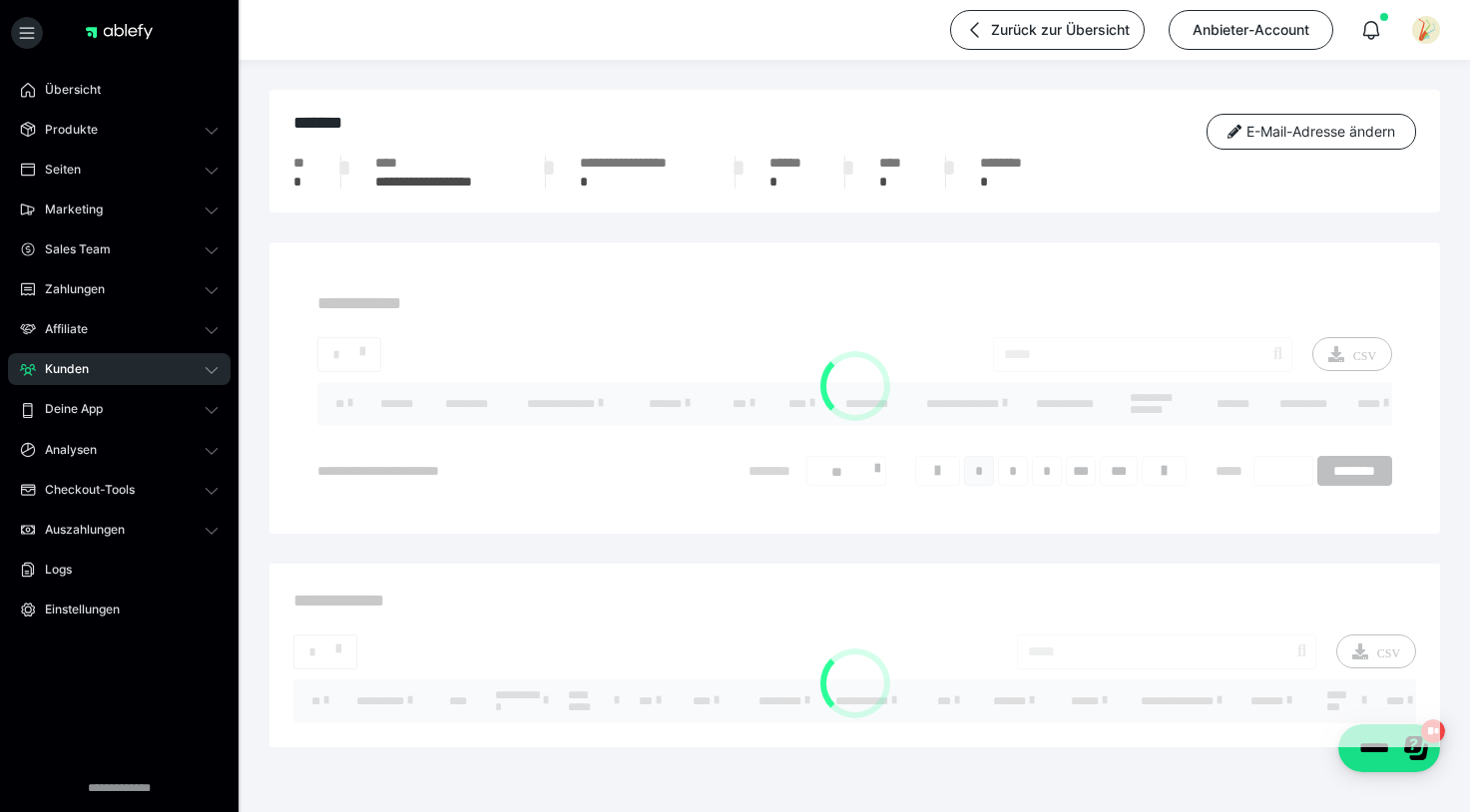 scroll, scrollTop: 0, scrollLeft: 0, axis: both 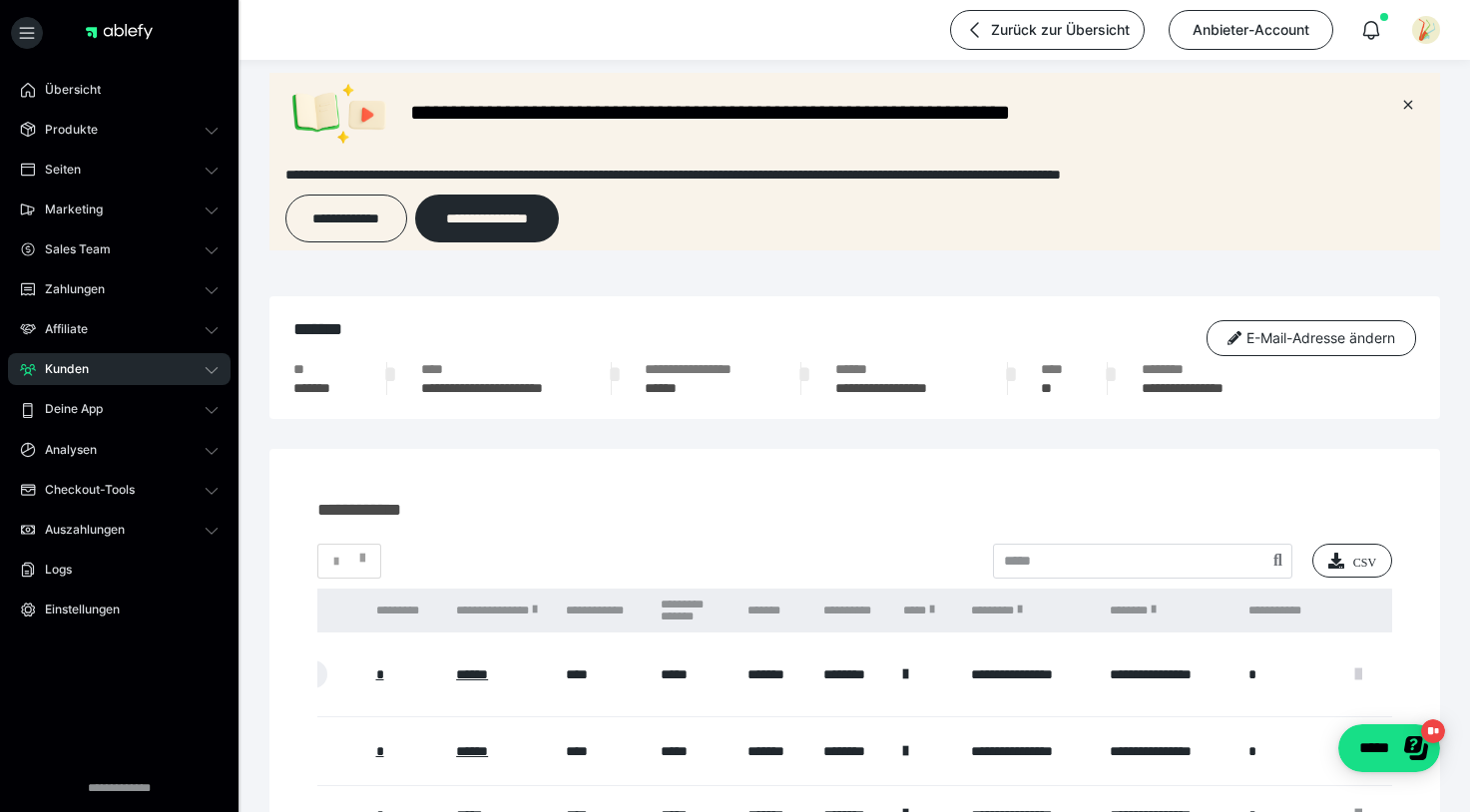 click at bounding box center [1358, 674] 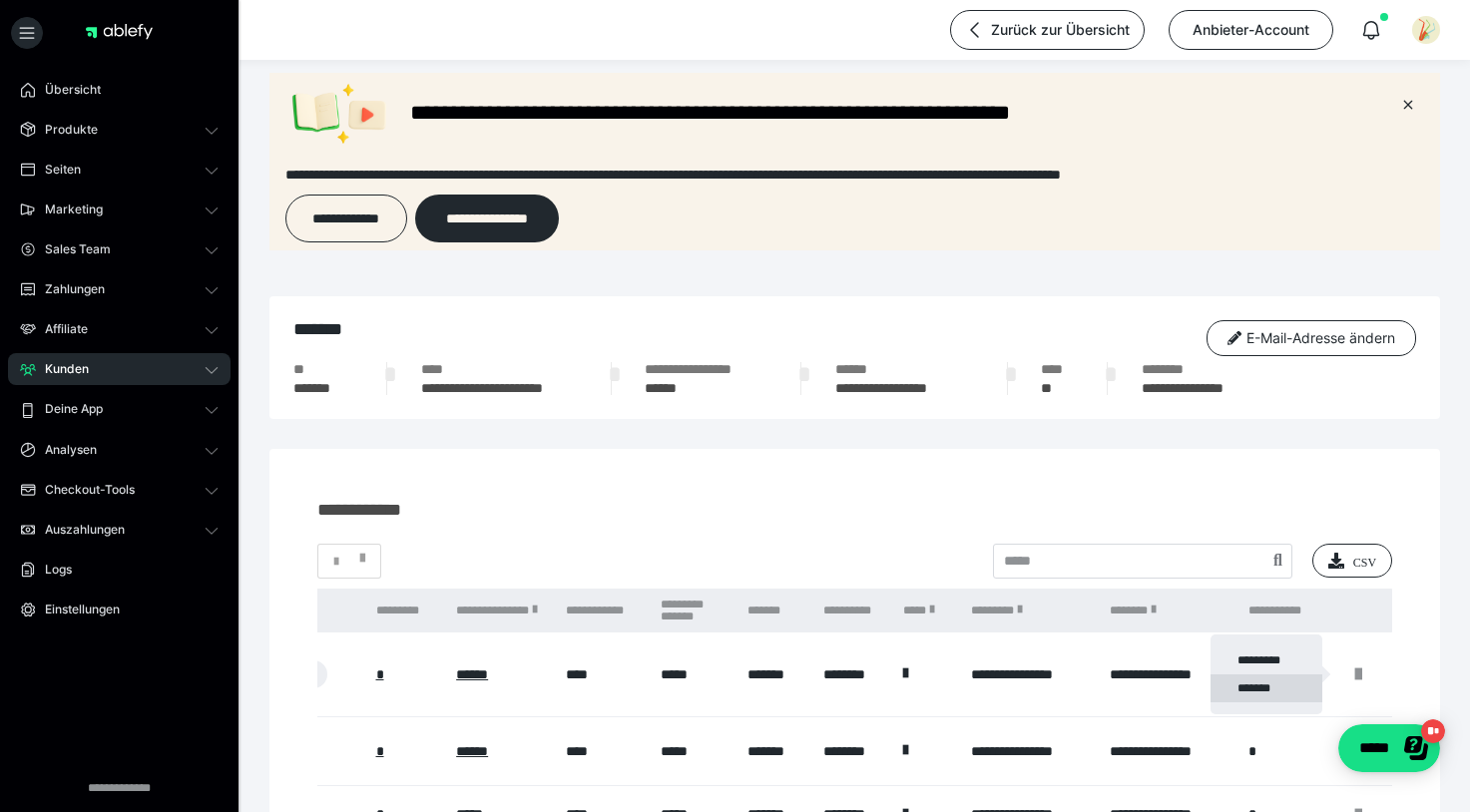 click on "*******" at bounding box center [1266, 688] 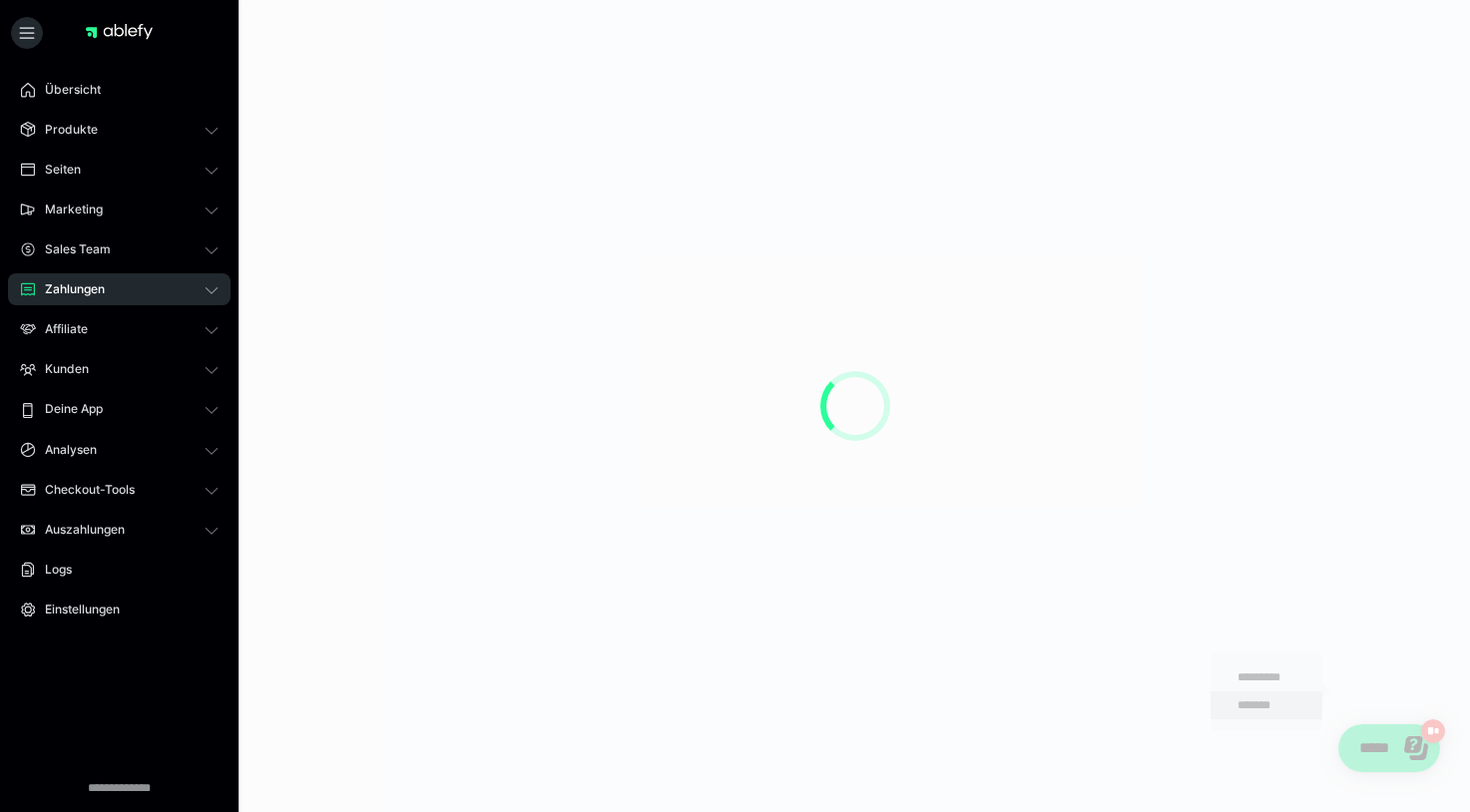 scroll, scrollTop: 0, scrollLeft: 0, axis: both 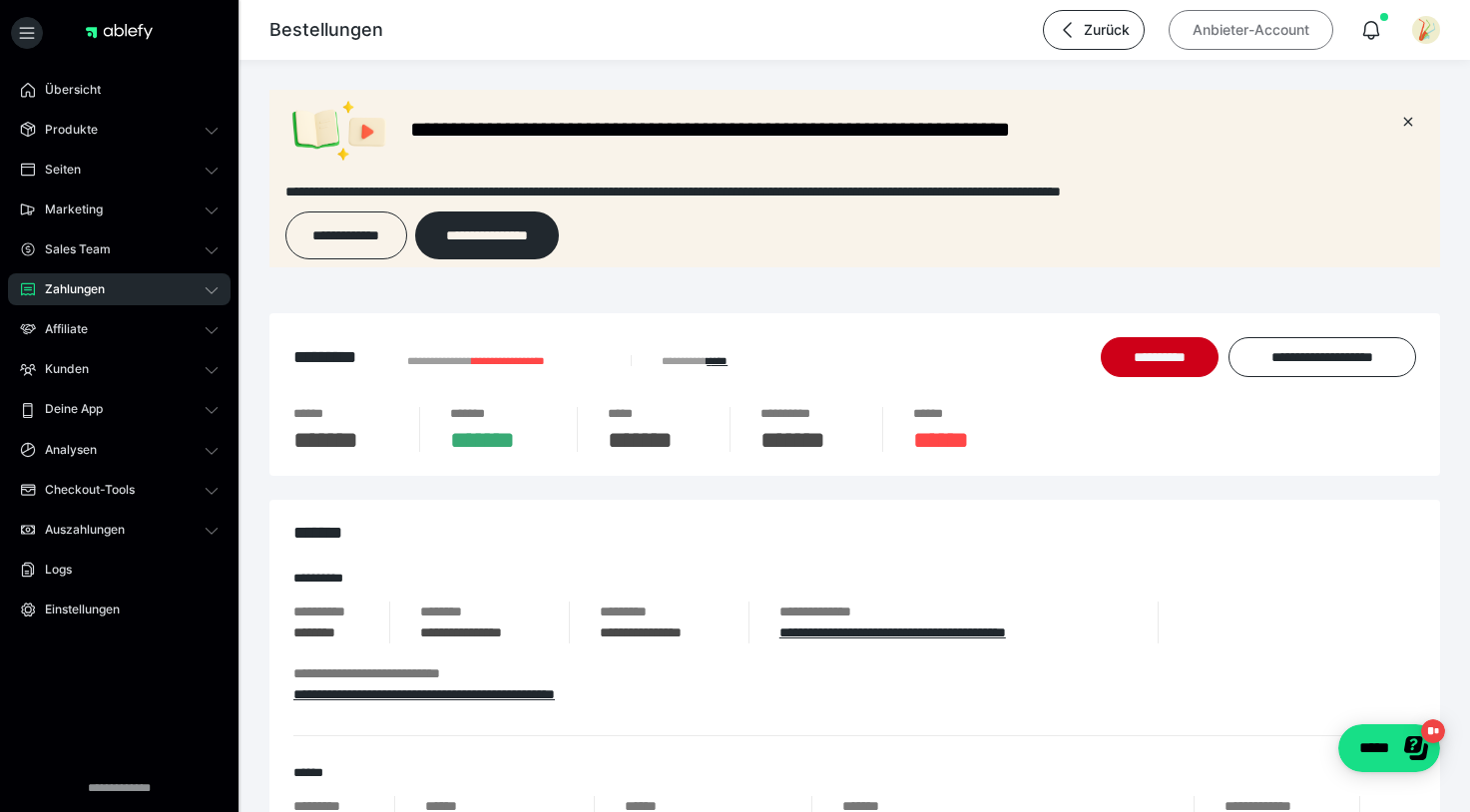 click on "Anbieter-Account" at bounding box center (1250, 30) 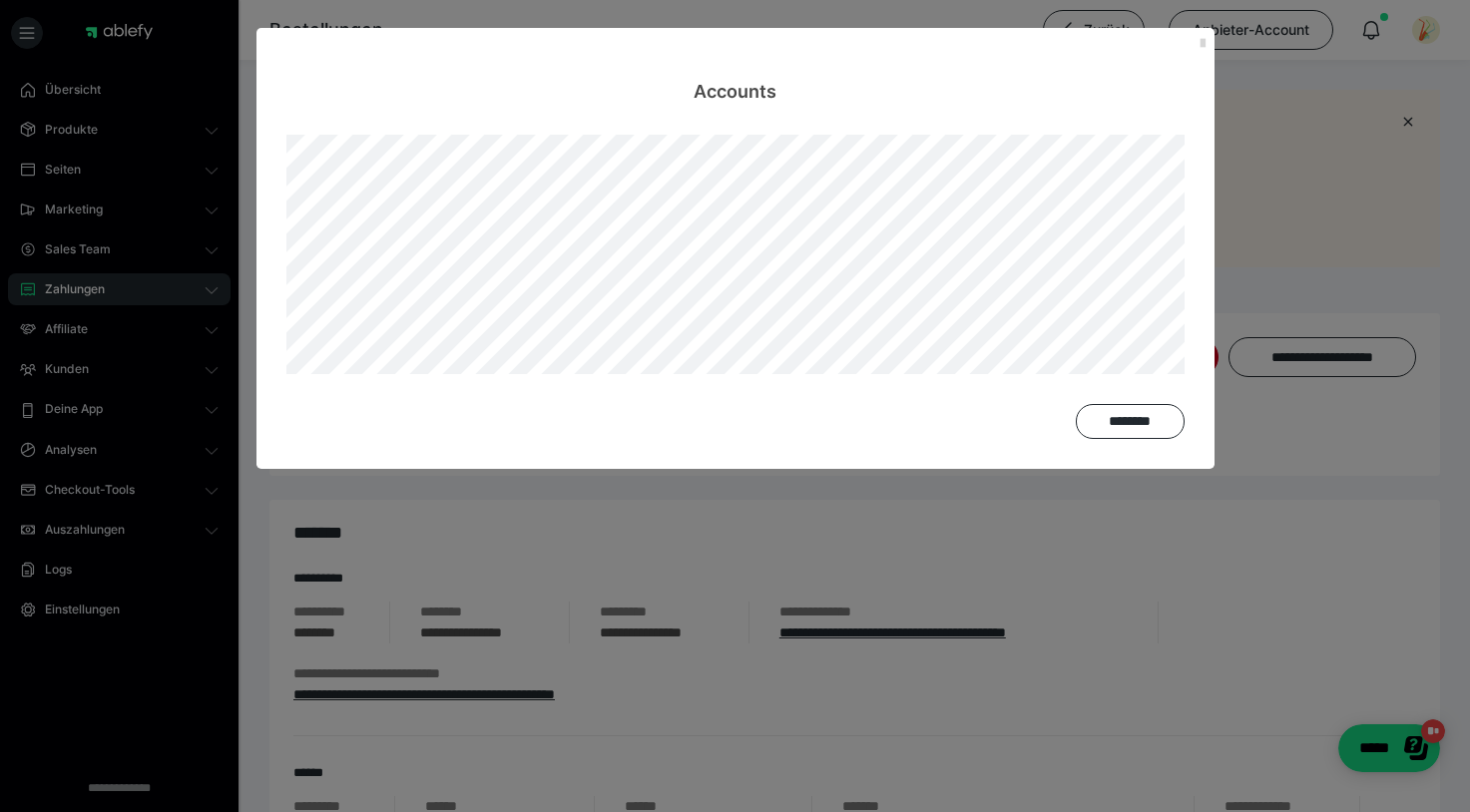 click at bounding box center (1203, 44) 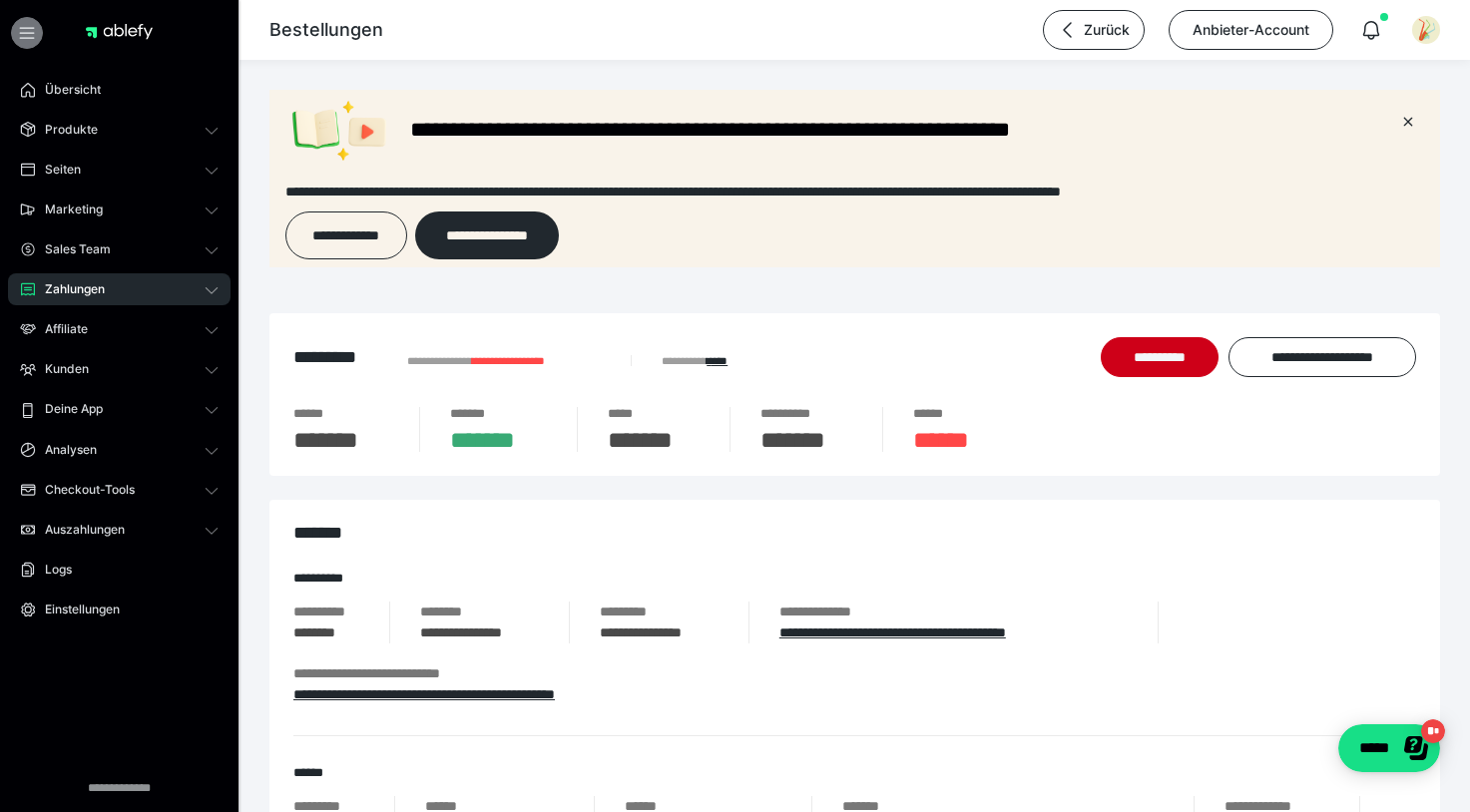 click 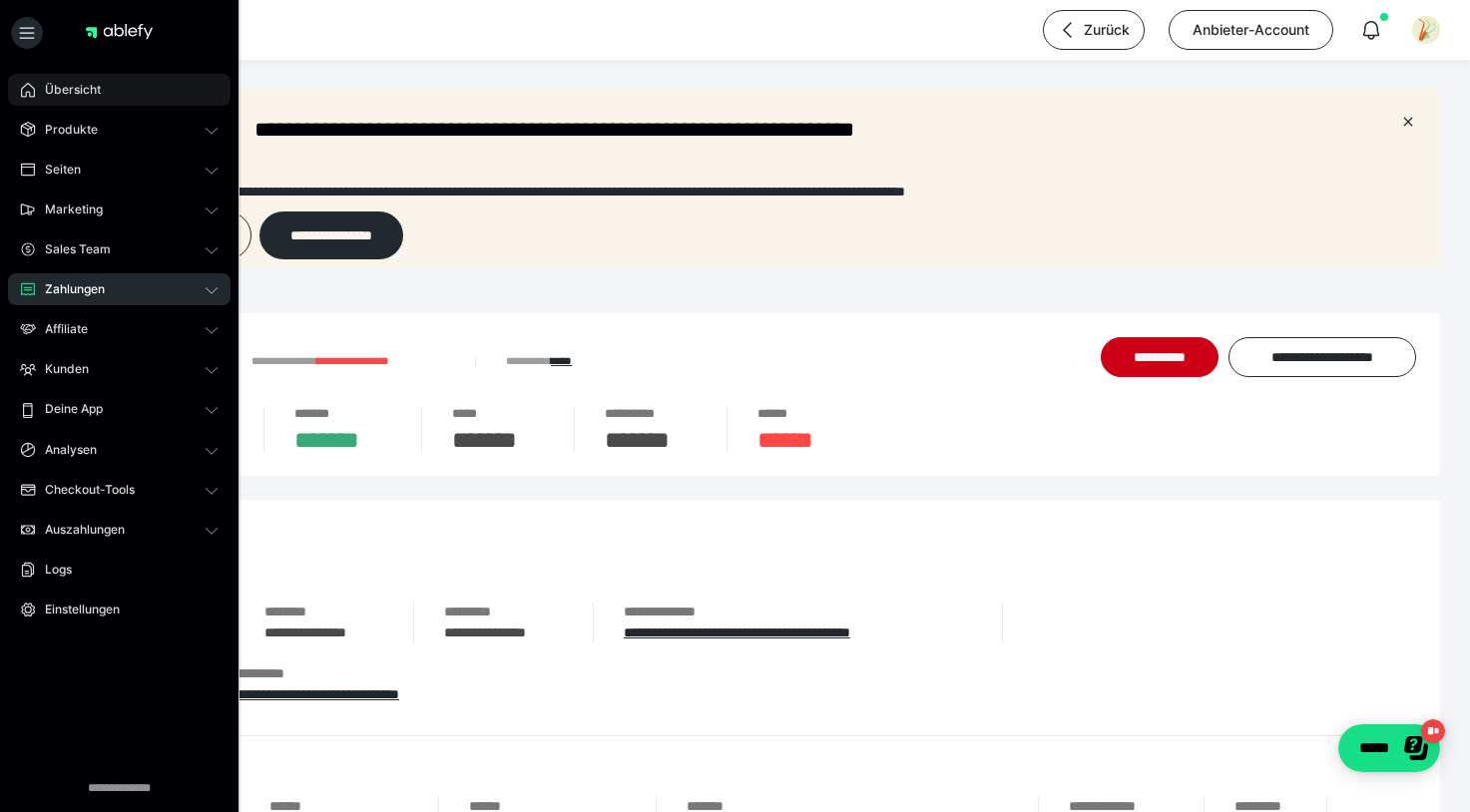 click on "Übersicht" at bounding box center (66, 90) 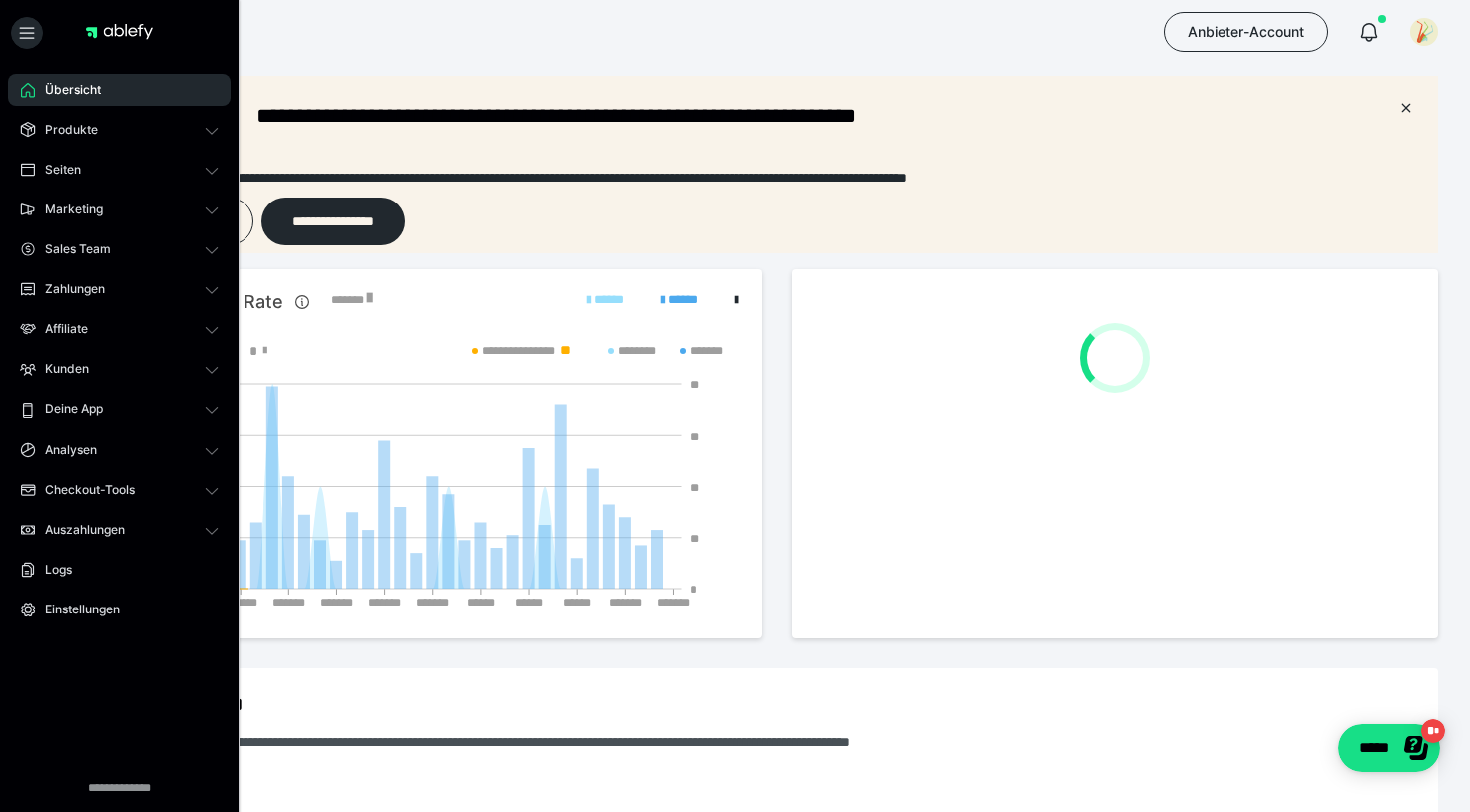 scroll, scrollTop: 0, scrollLeft: 0, axis: both 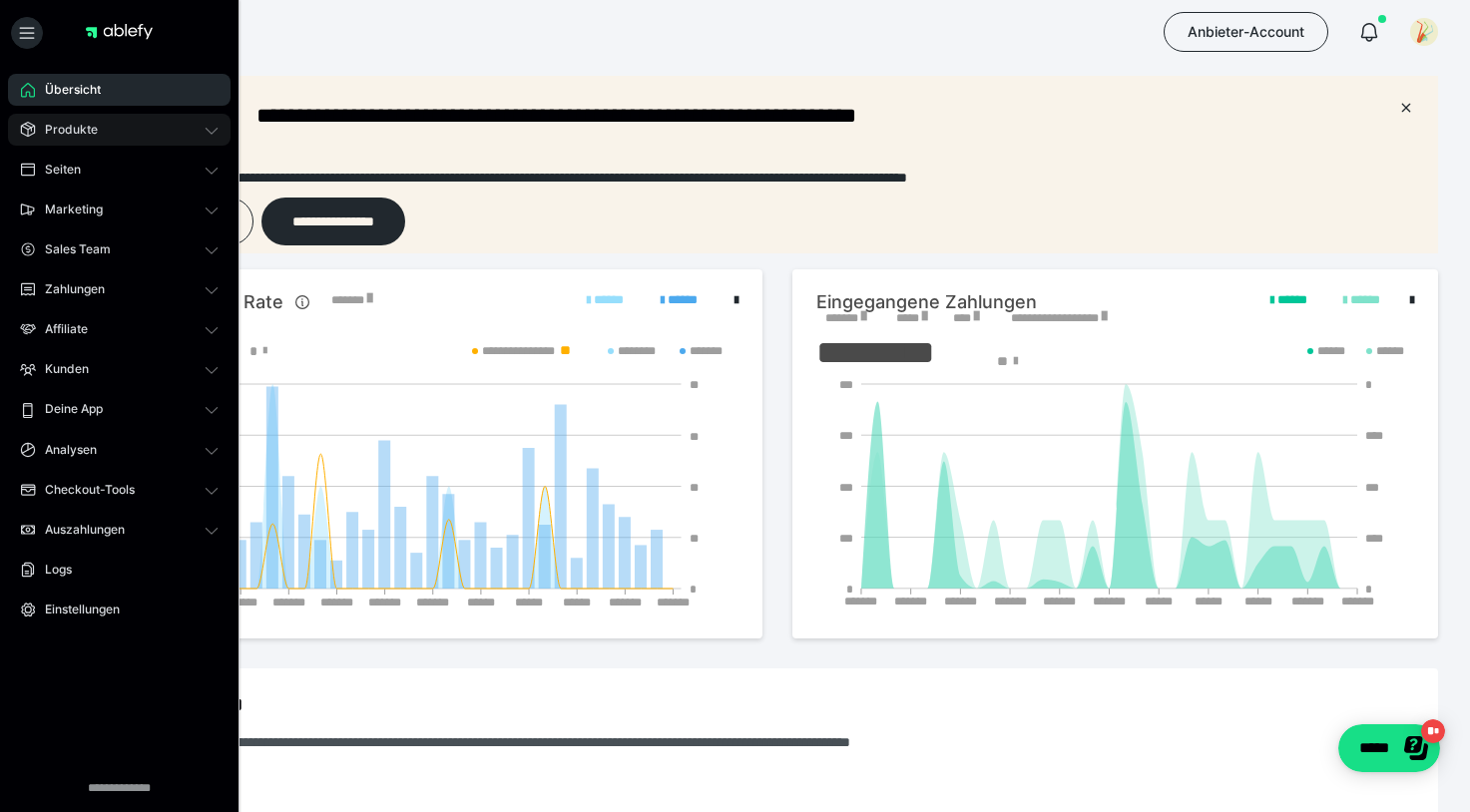 click on "Produkte" at bounding box center [119, 130] 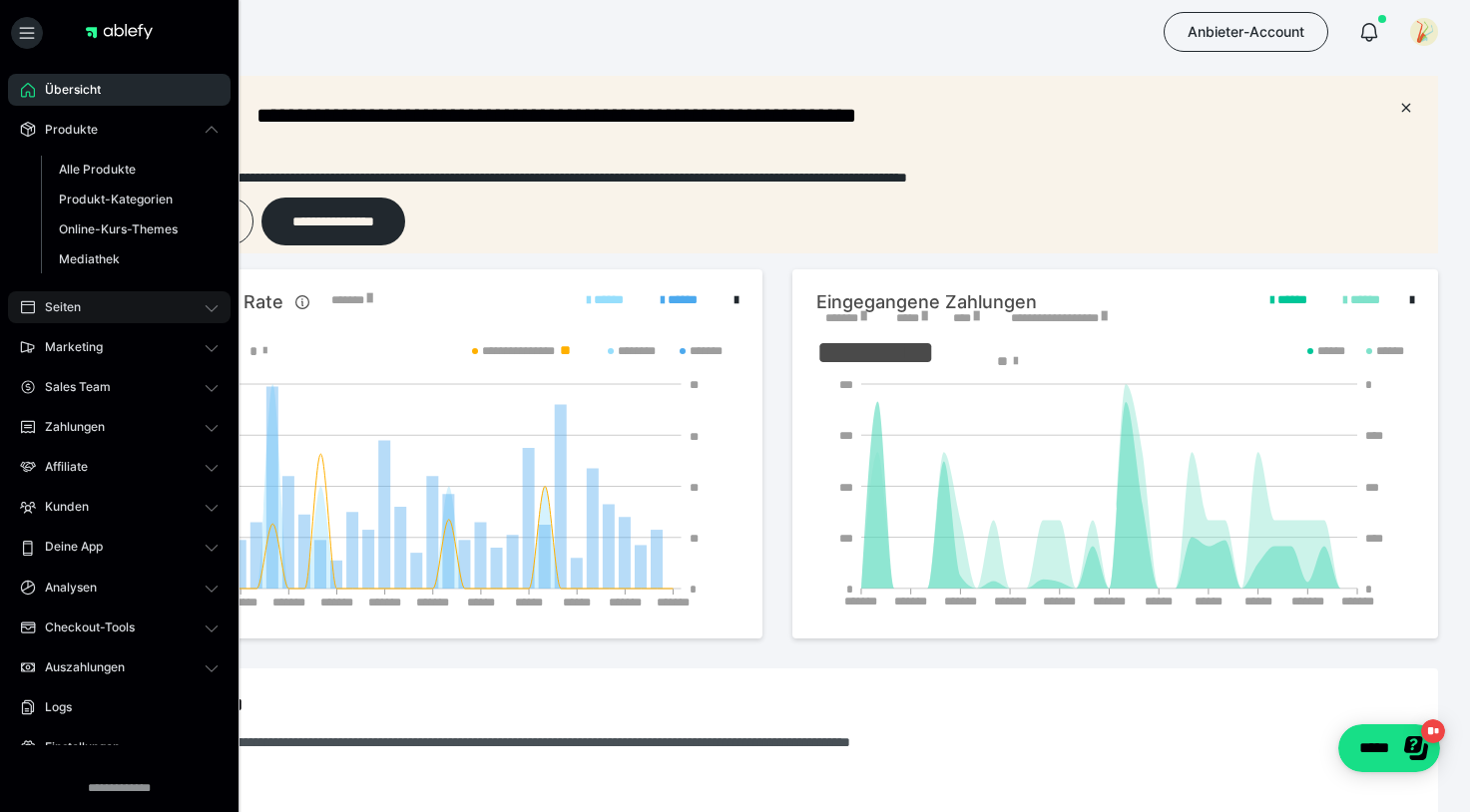 click on "Seiten" at bounding box center [56, 307] 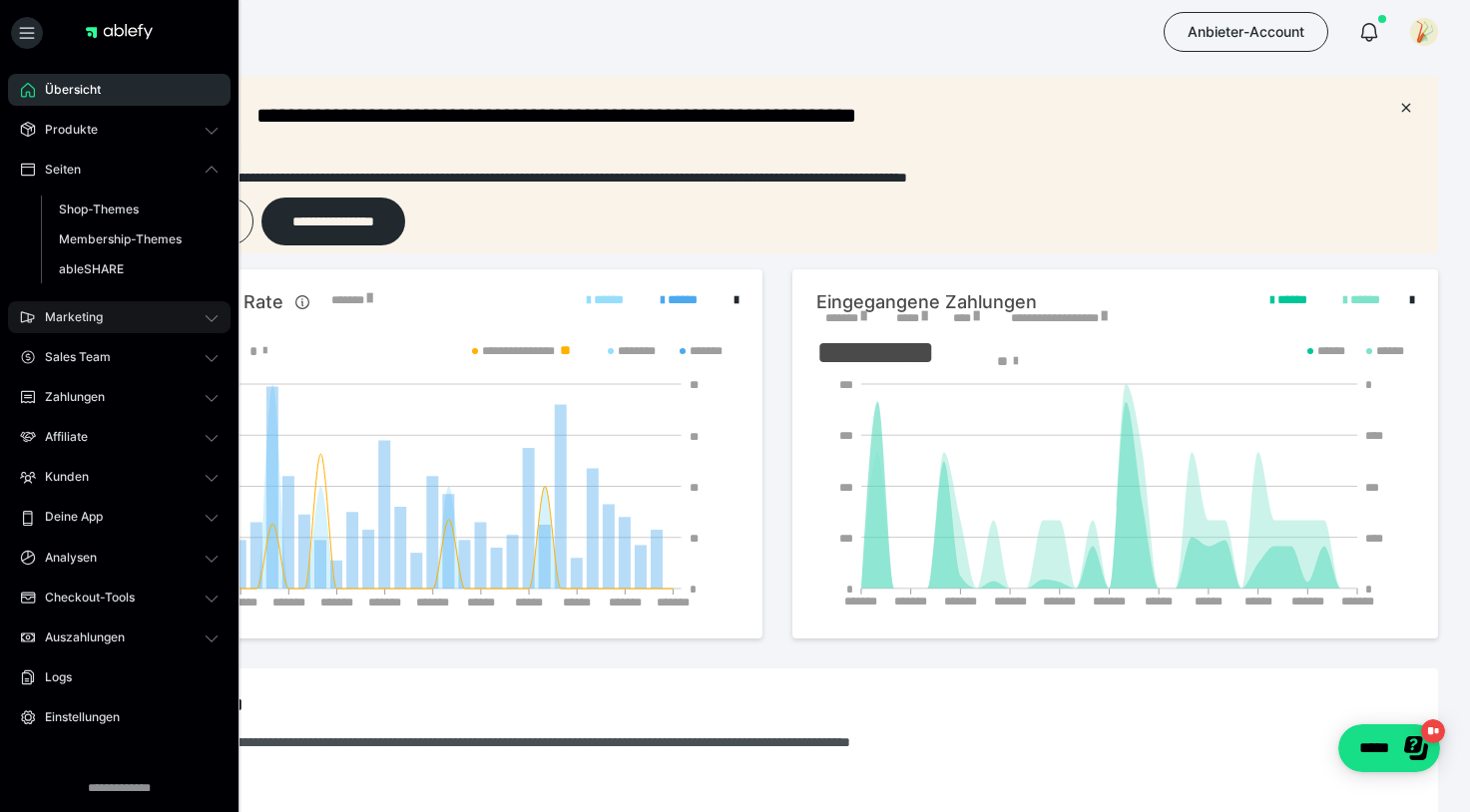 click on "Marketing" at bounding box center [67, 317] 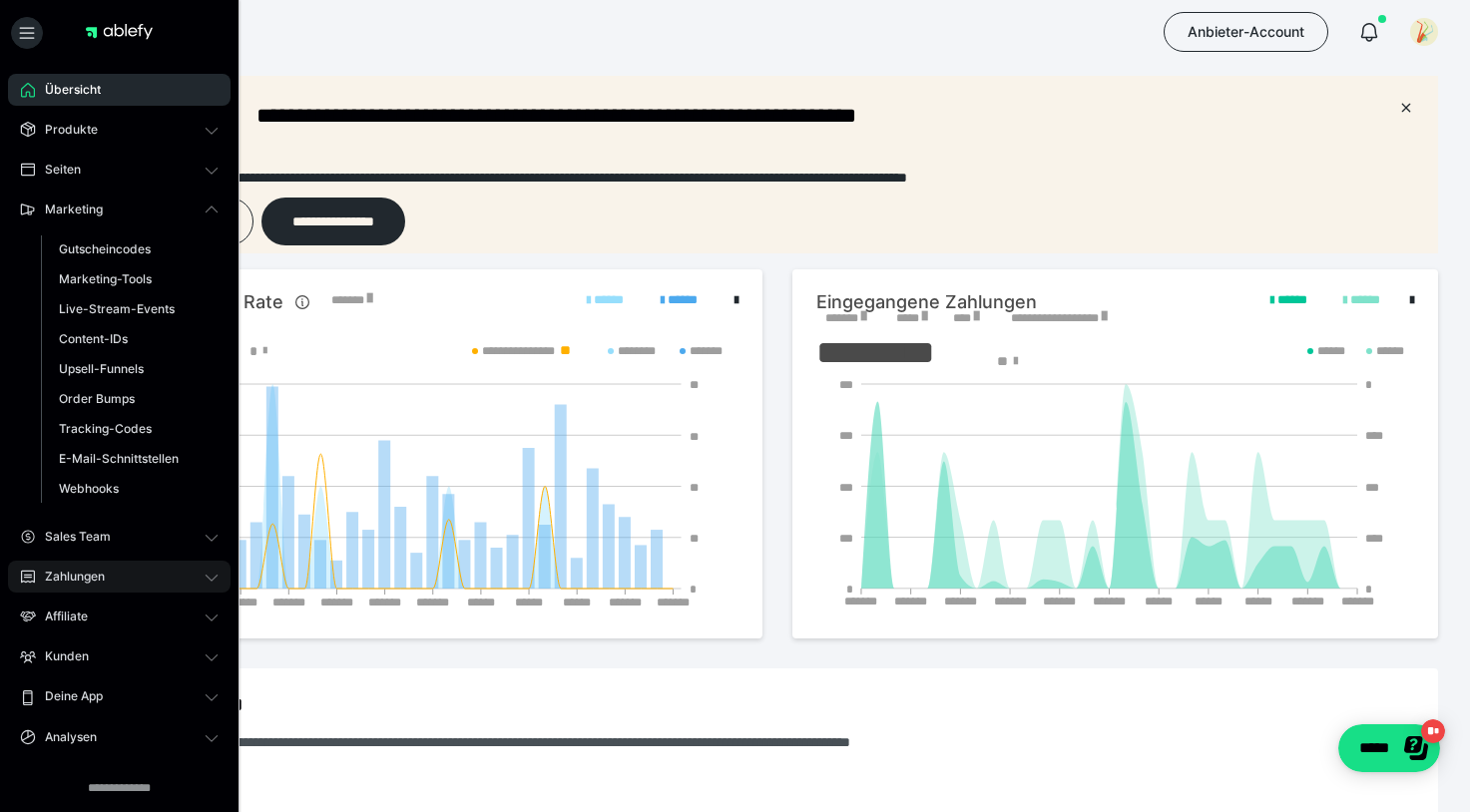 click on "Zahlungen" at bounding box center [68, 577] 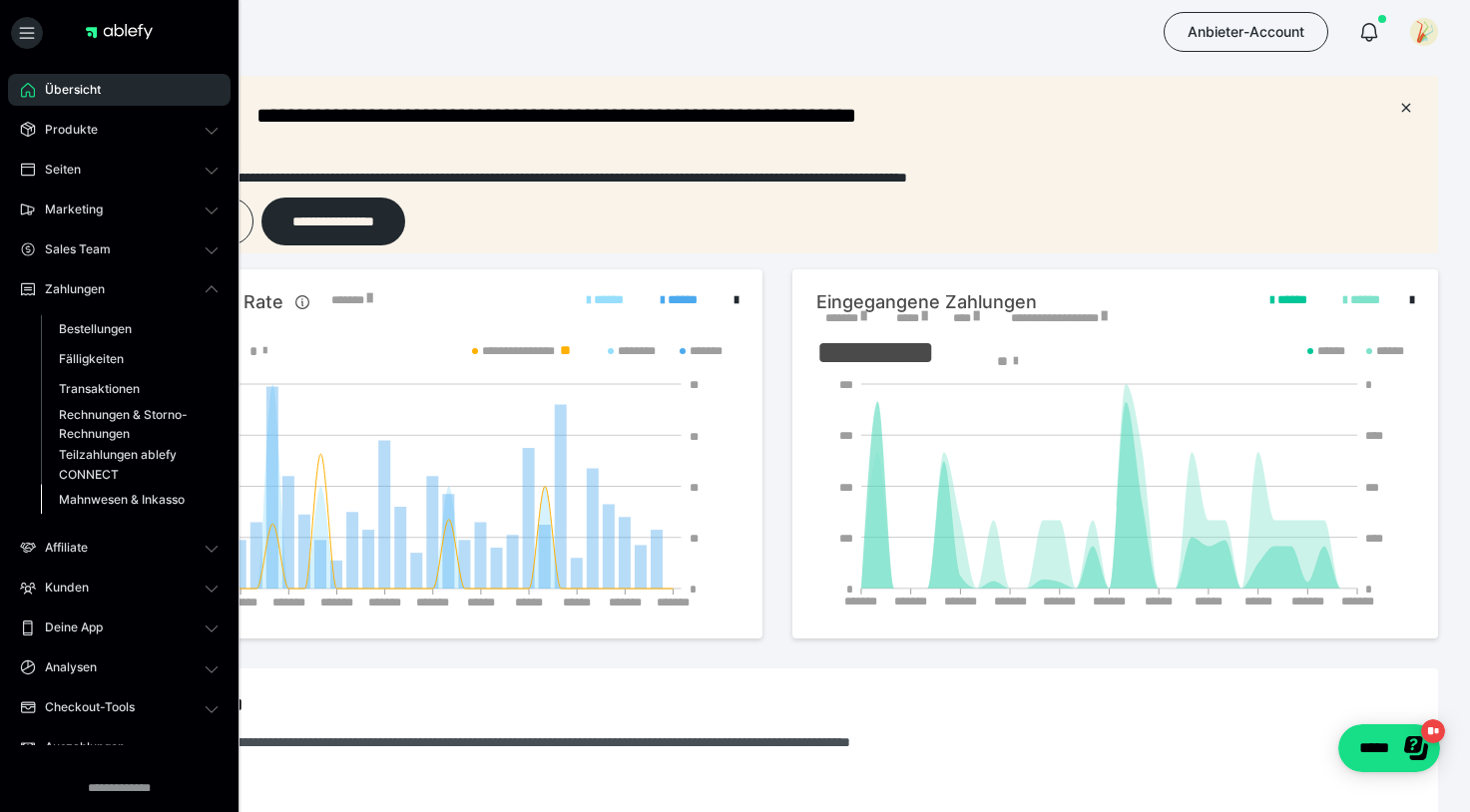 click on "Mahnwesen & Inkasso" at bounding box center (122, 499) 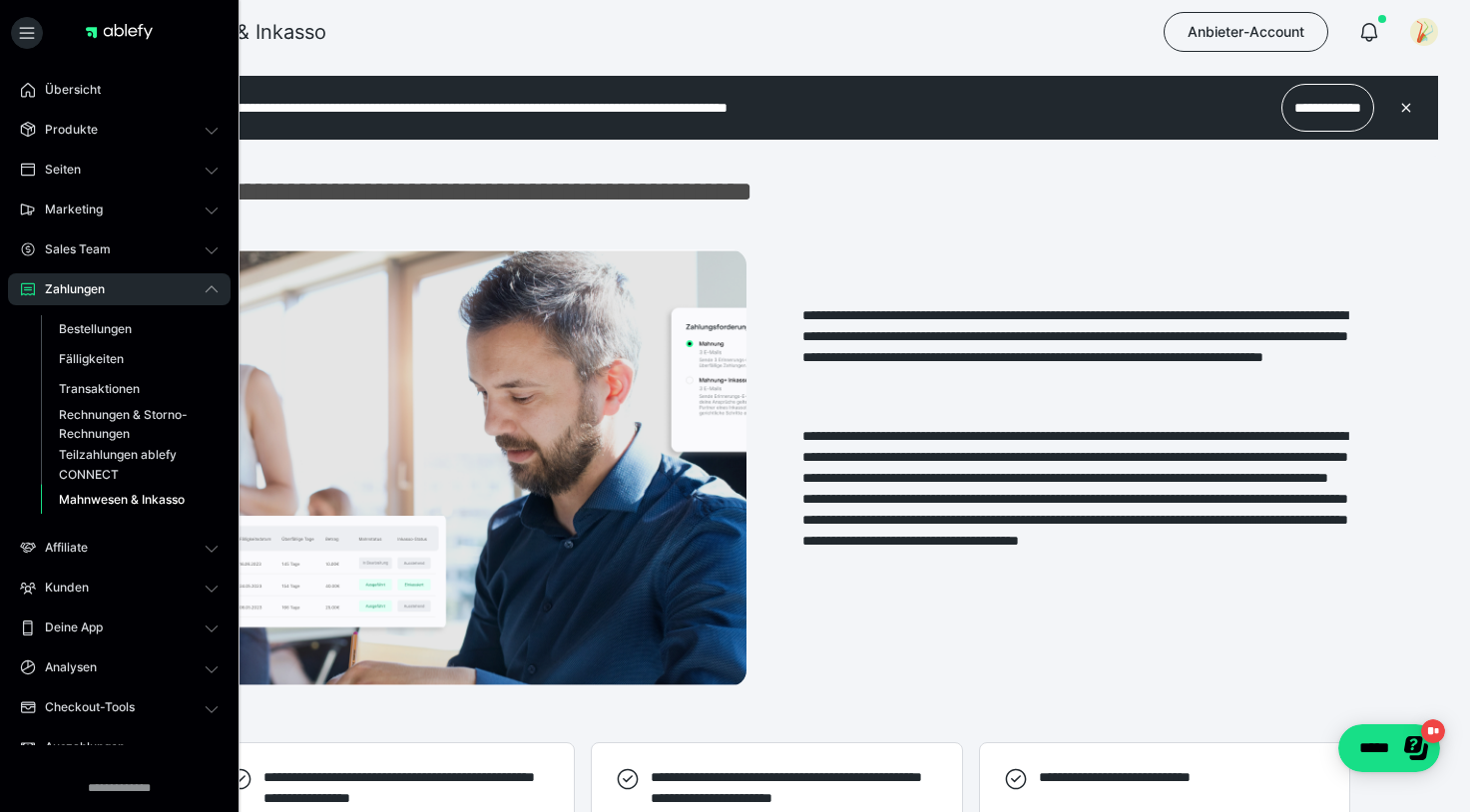 scroll, scrollTop: 0, scrollLeft: 0, axis: both 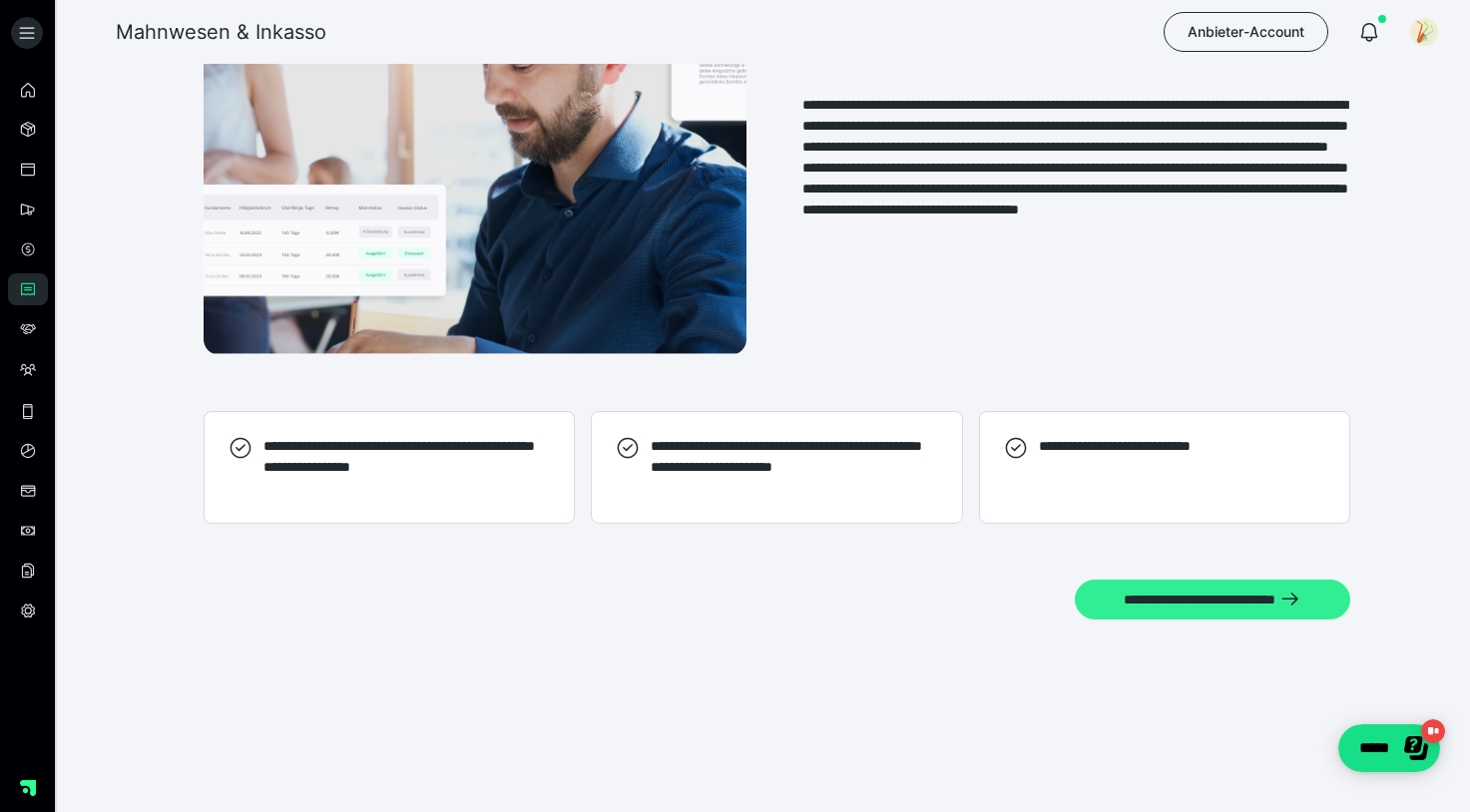 click on "**********" at bounding box center (1213, 600) 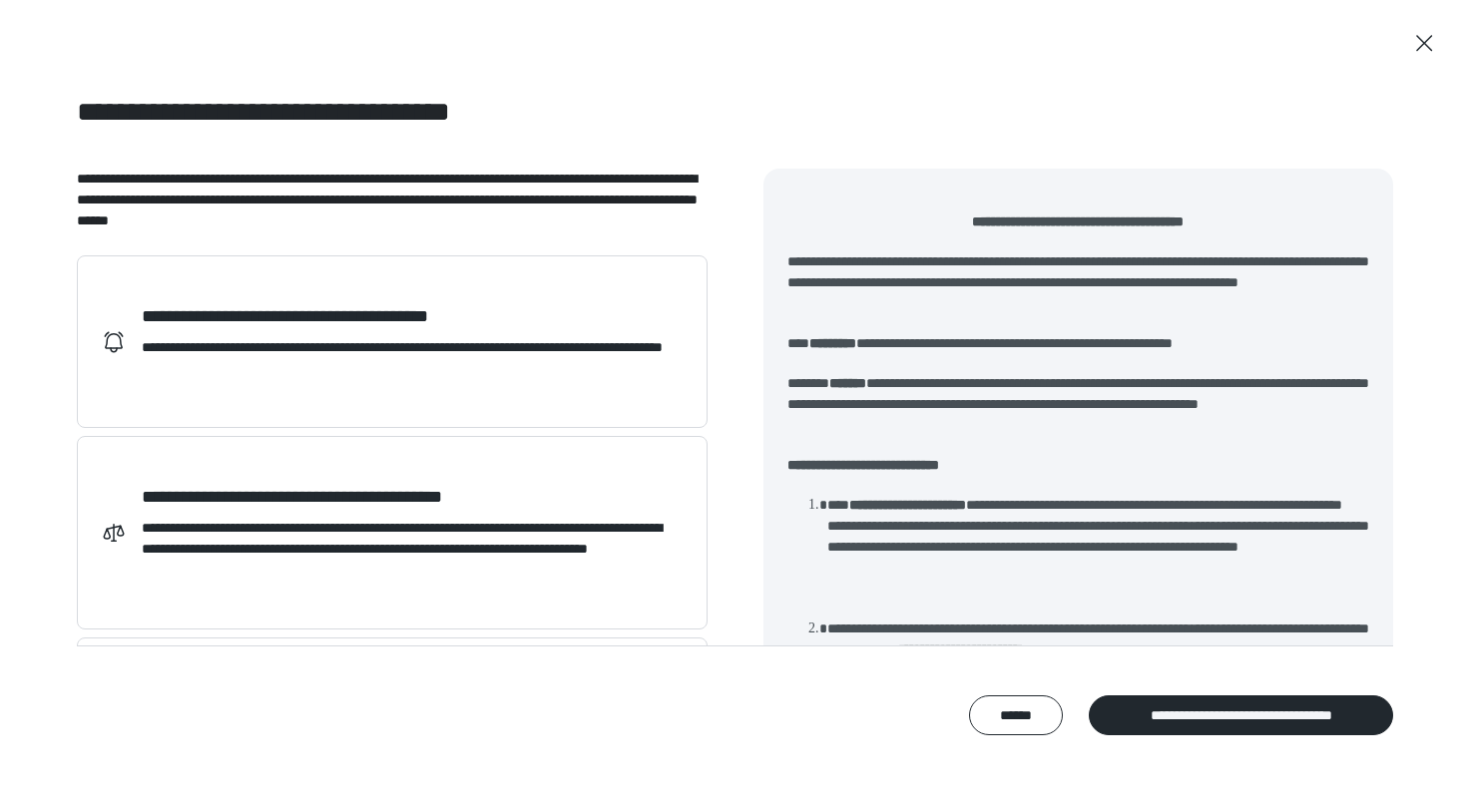 scroll, scrollTop: 0, scrollLeft: 0, axis: both 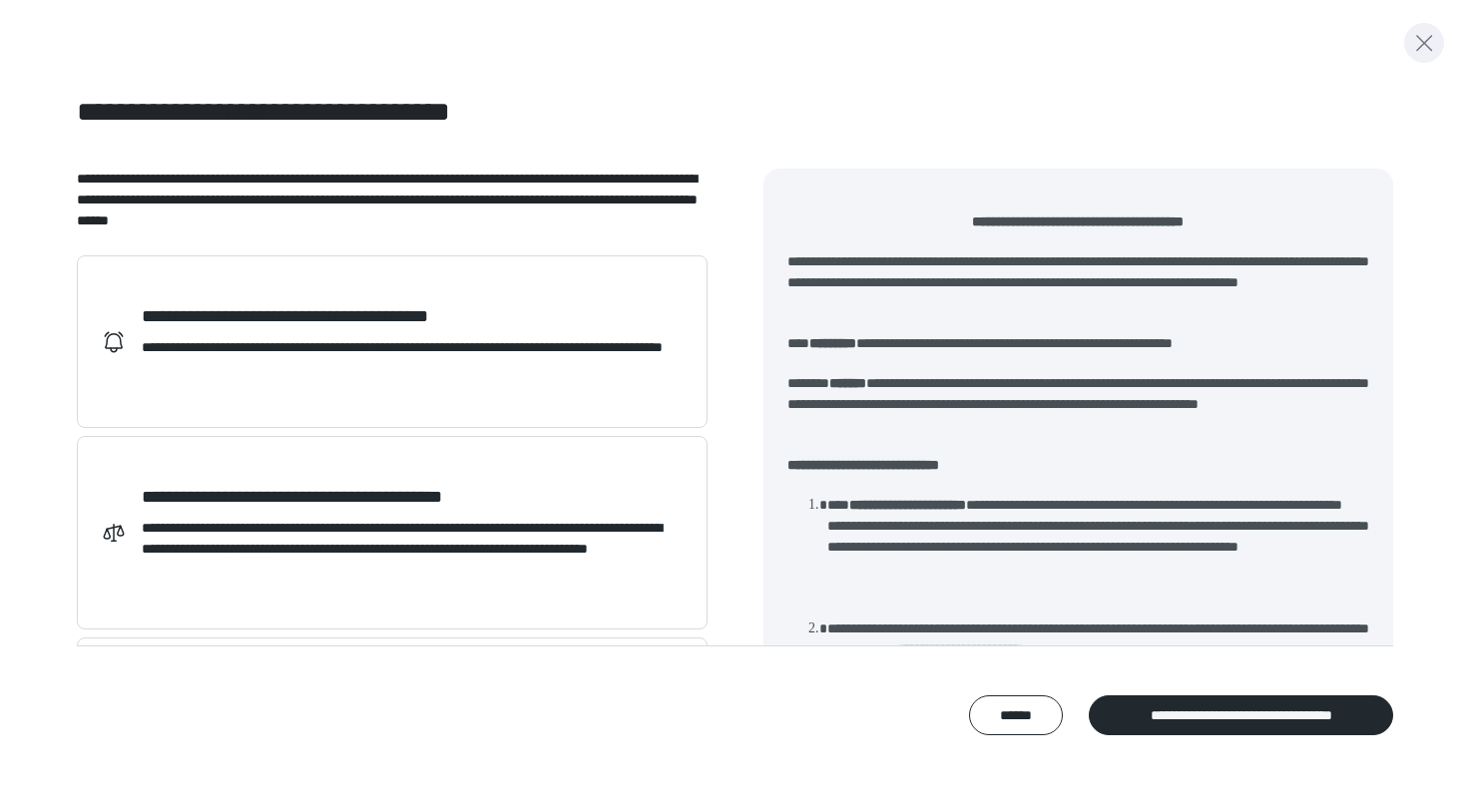 click 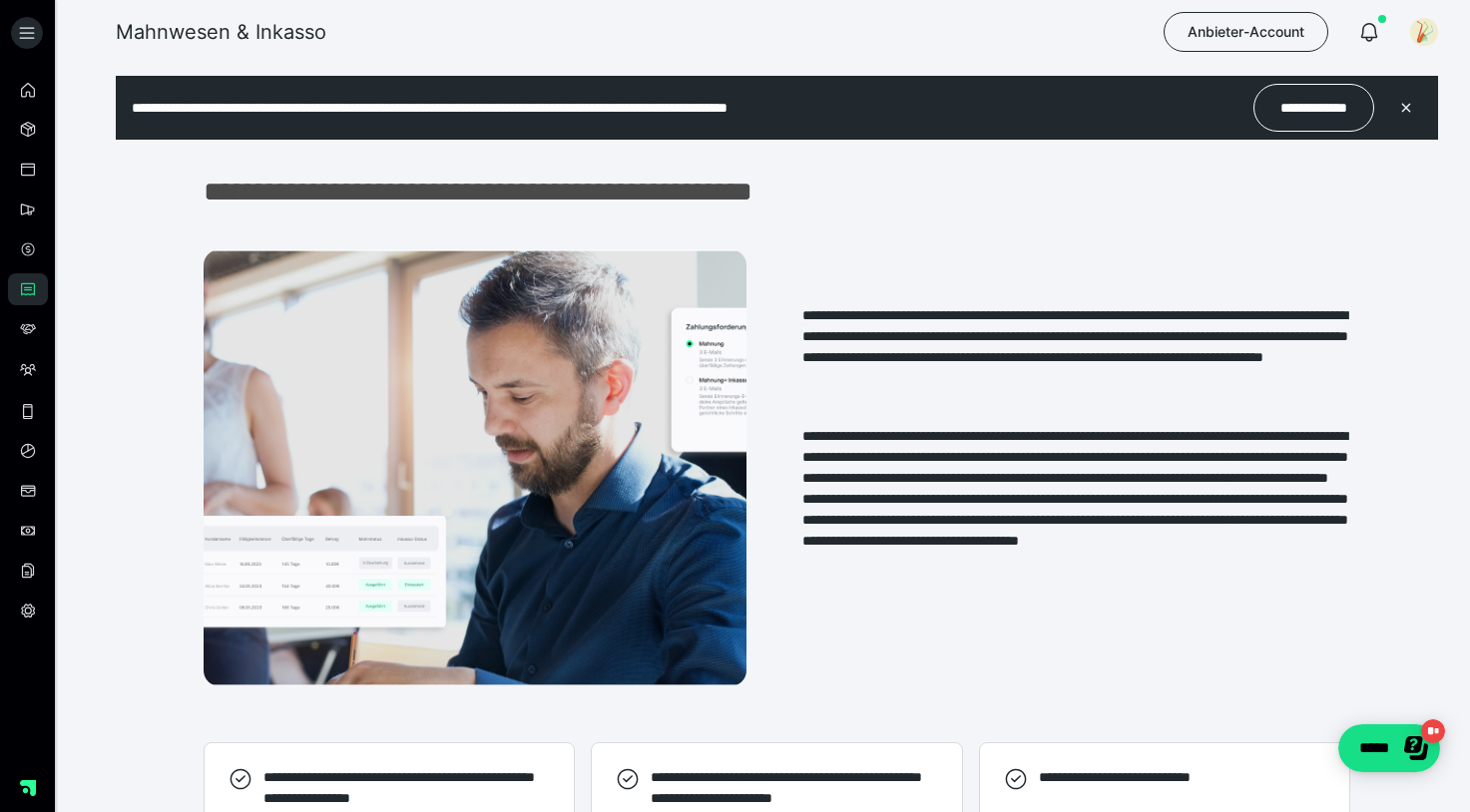 scroll, scrollTop: 0, scrollLeft: 0, axis: both 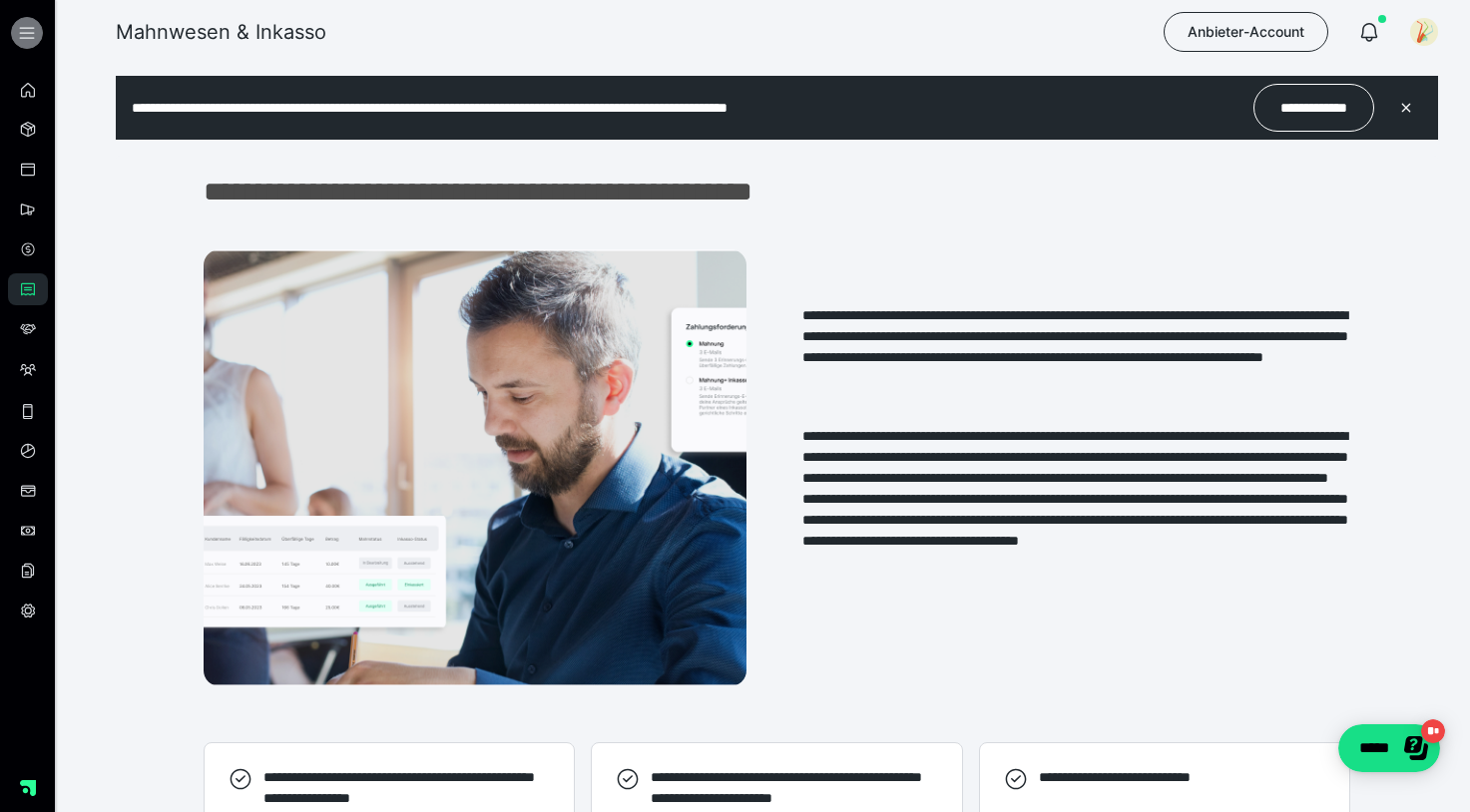 click 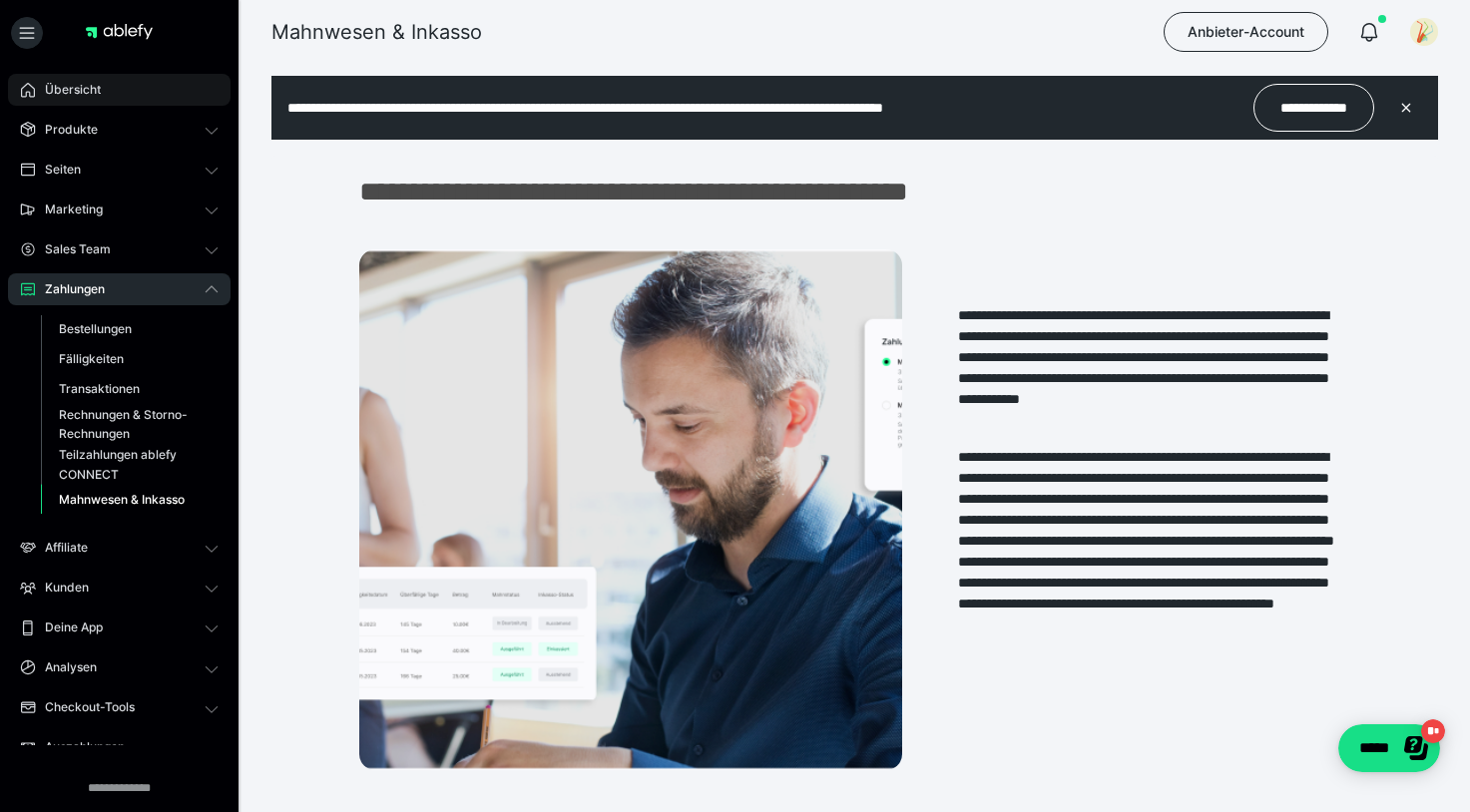 click on "Übersicht" at bounding box center (119, 90) 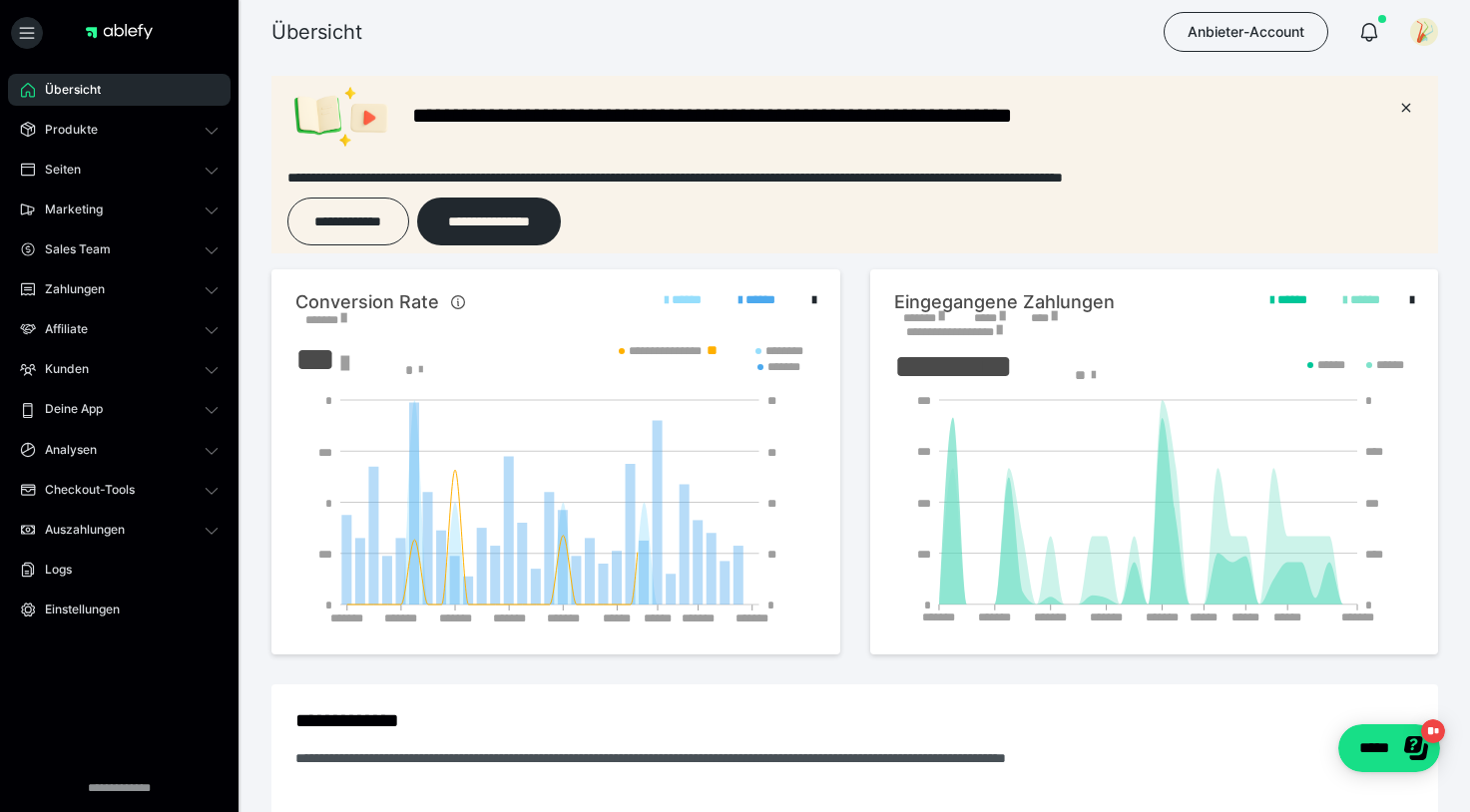 scroll, scrollTop: 0, scrollLeft: 0, axis: both 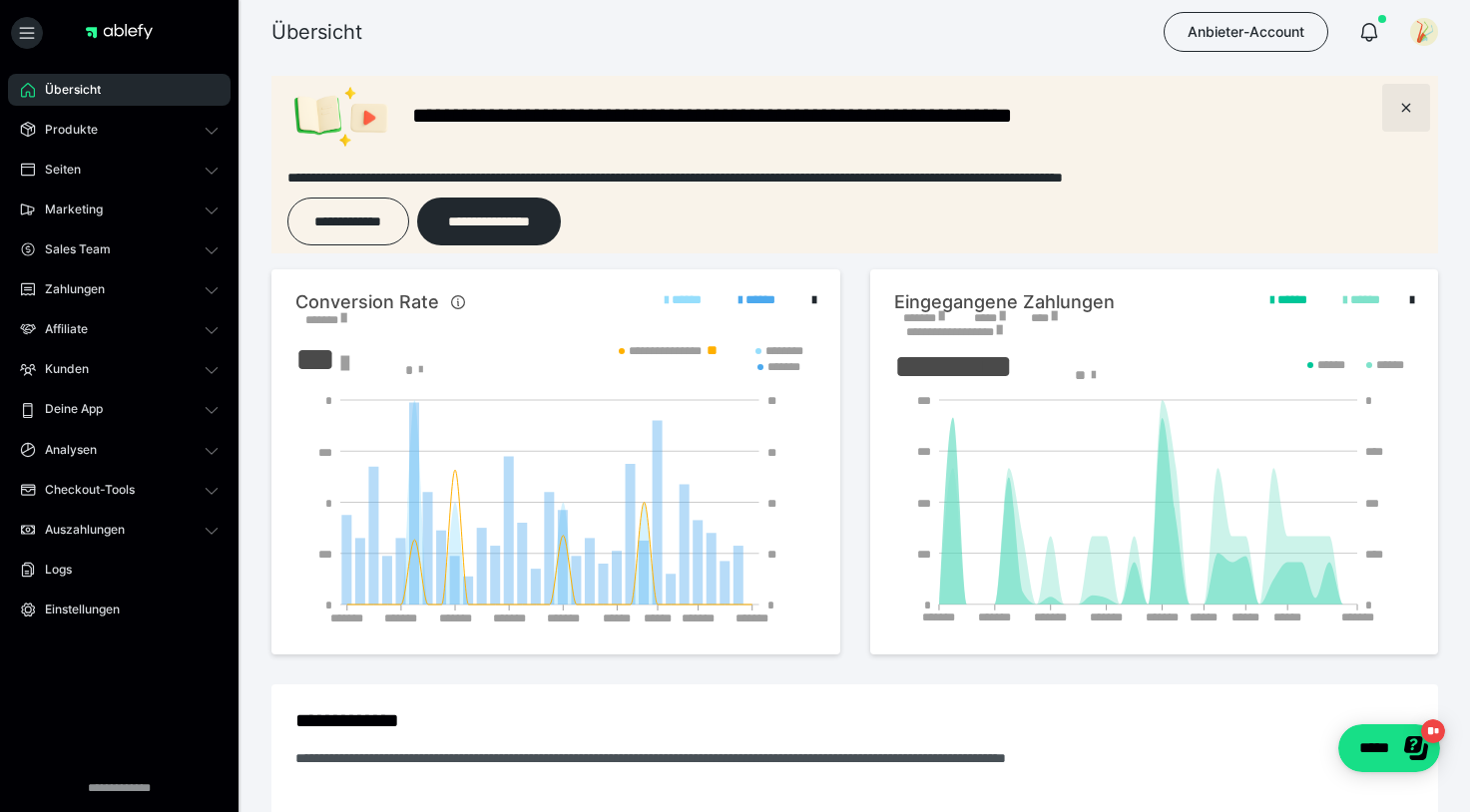 click 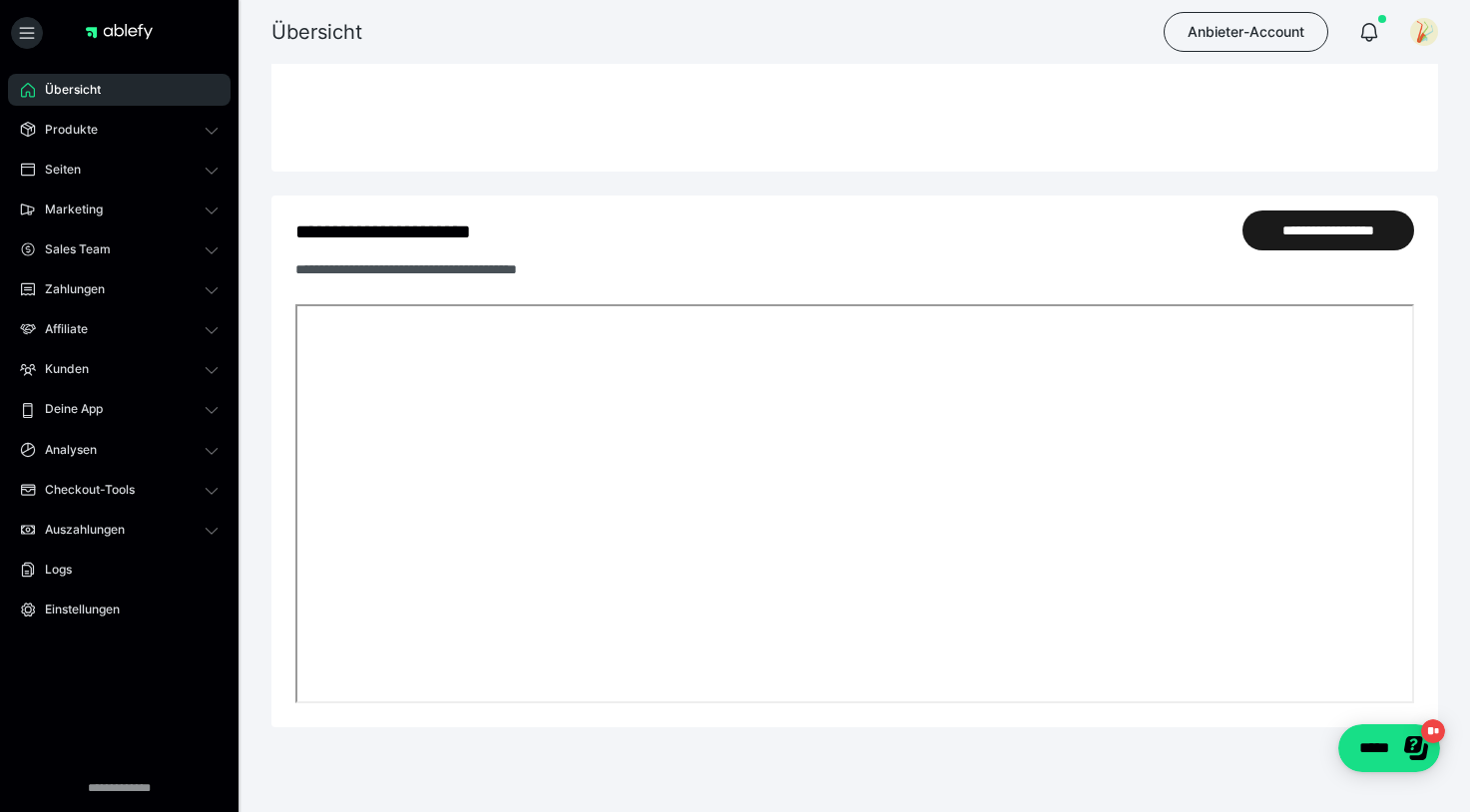 scroll, scrollTop: 658, scrollLeft: 0, axis: vertical 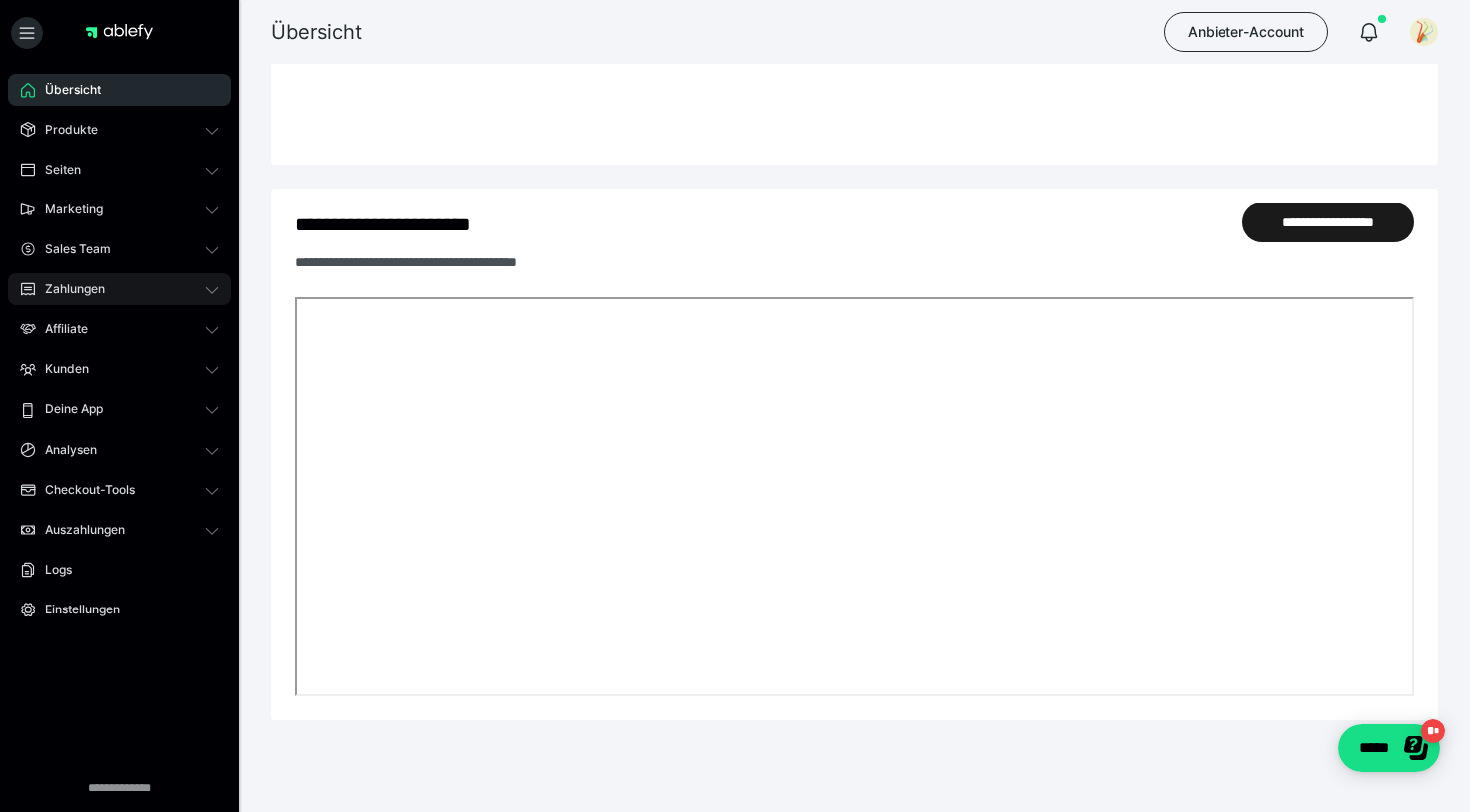 click on "Zahlungen" at bounding box center [68, 289] 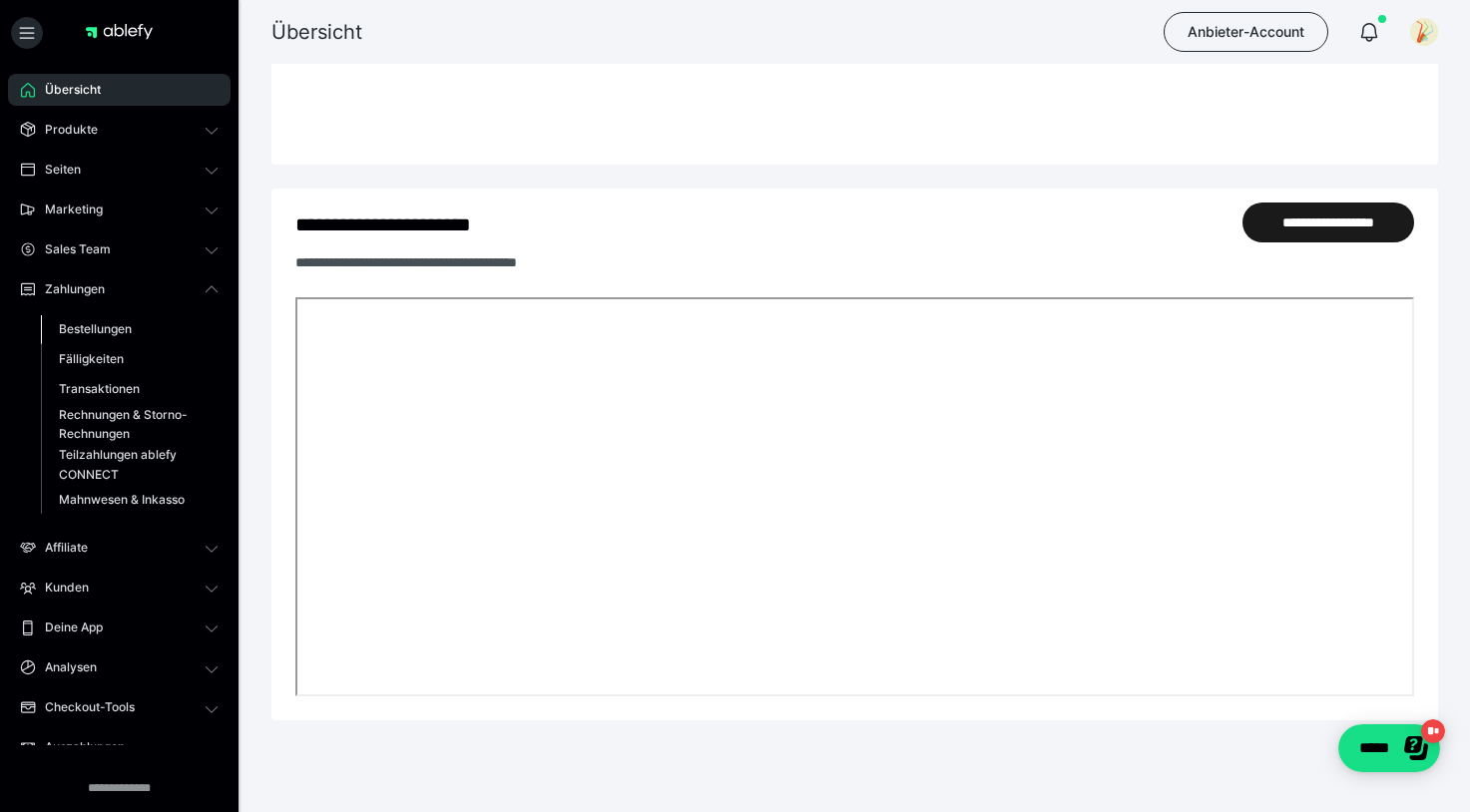 click on "Bestellungen" at bounding box center [95, 328] 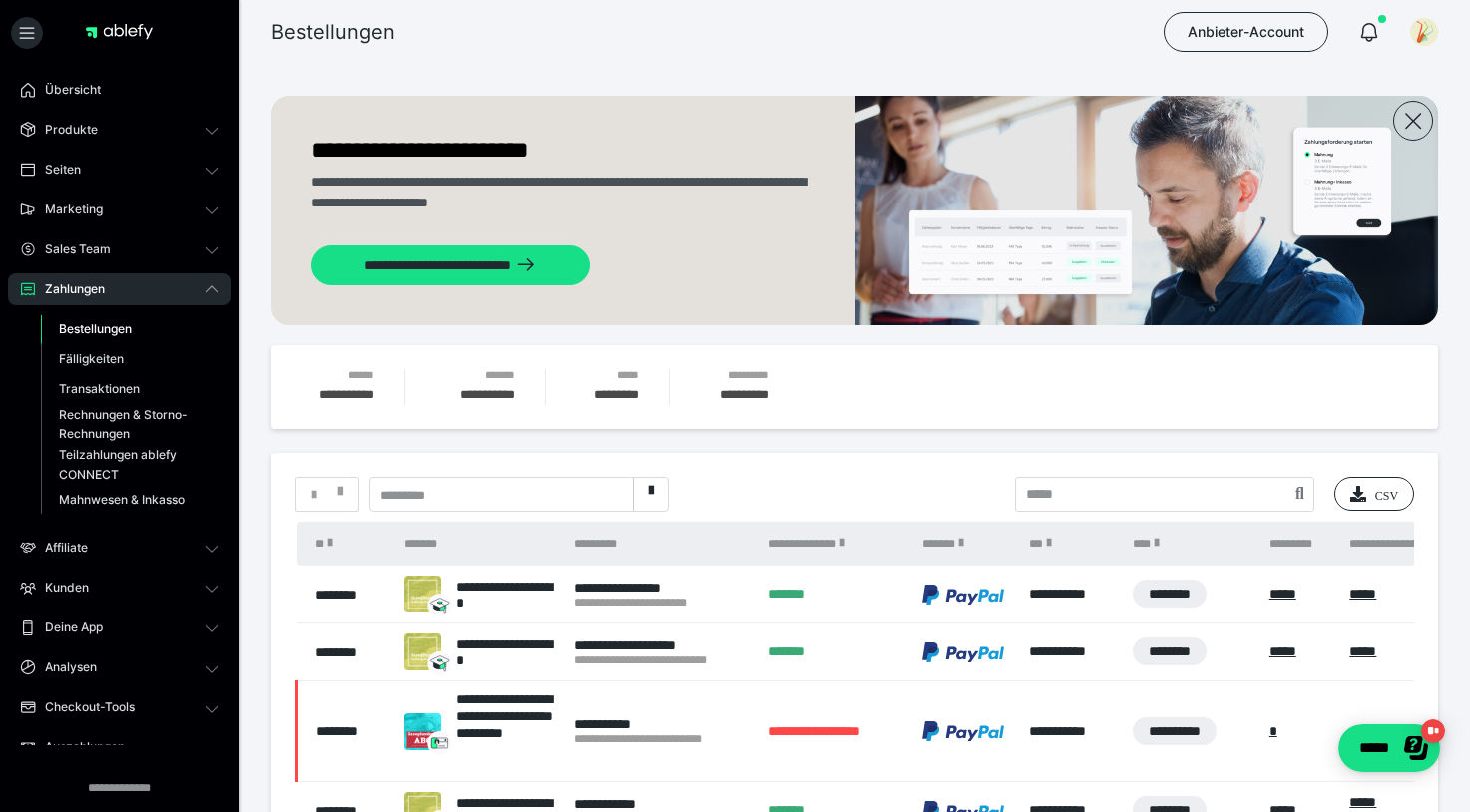 click on "*********" at bounding box center (616, 394) 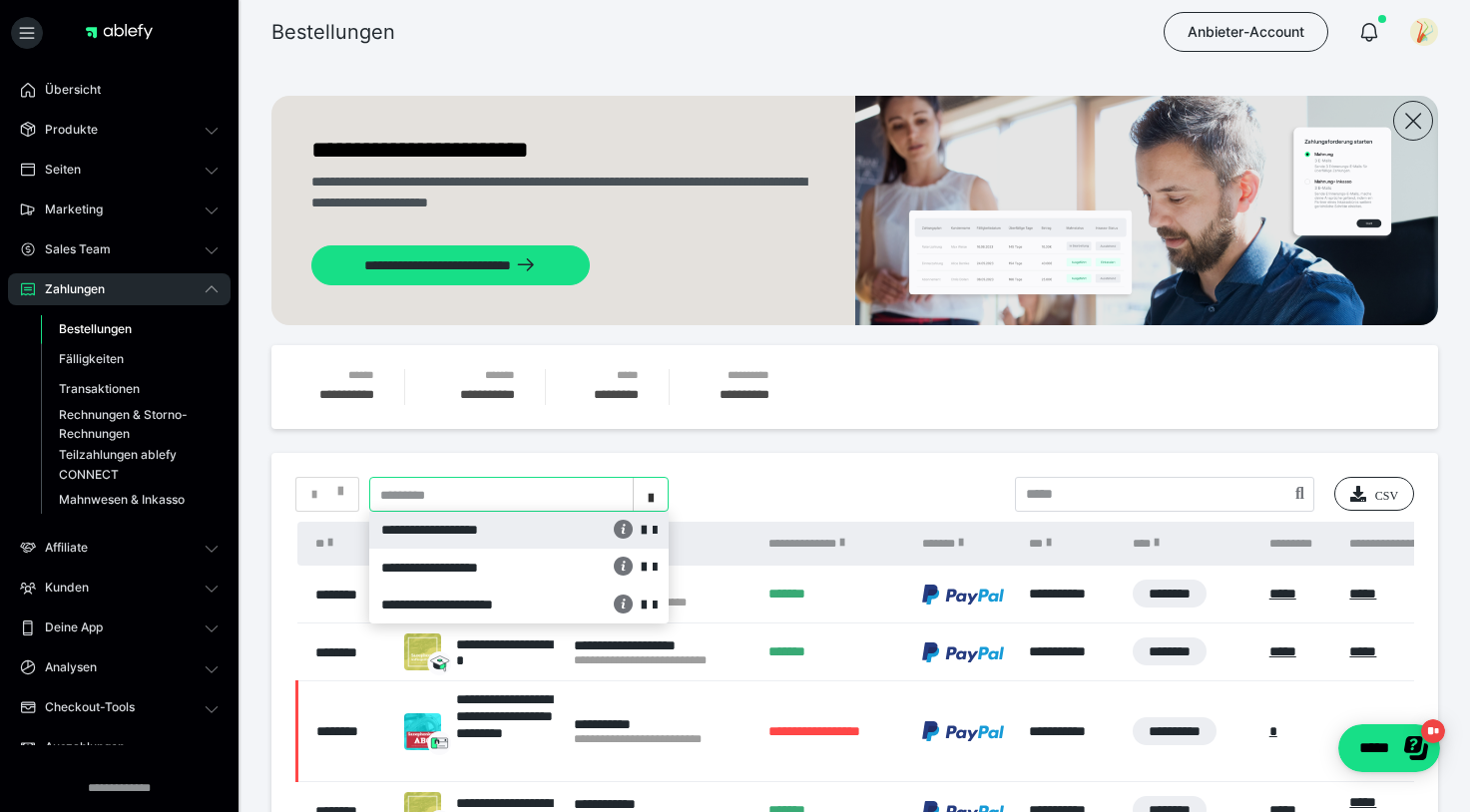 click at bounding box center [651, 495] 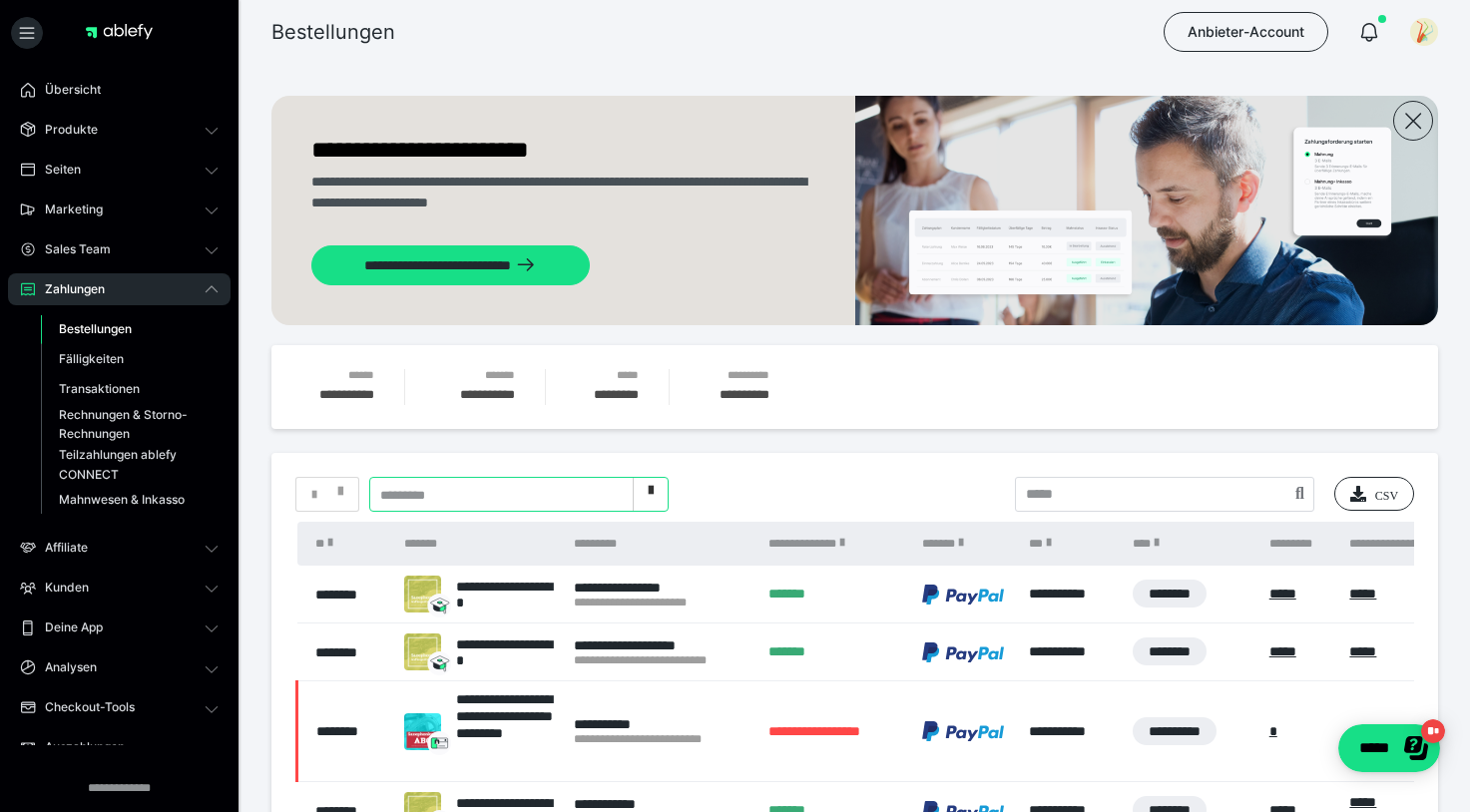 click at bounding box center (651, 495) 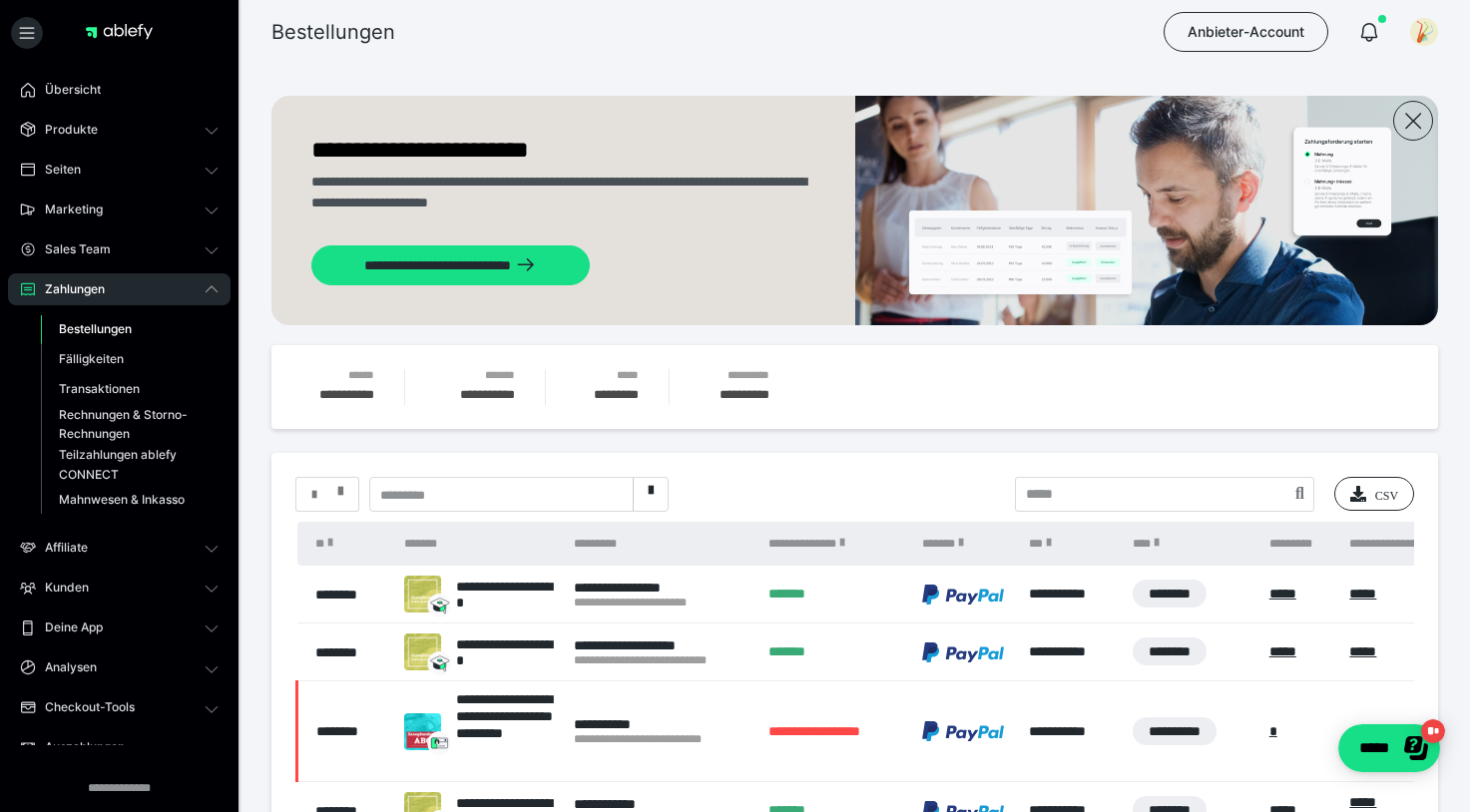 click at bounding box center [314, 495] 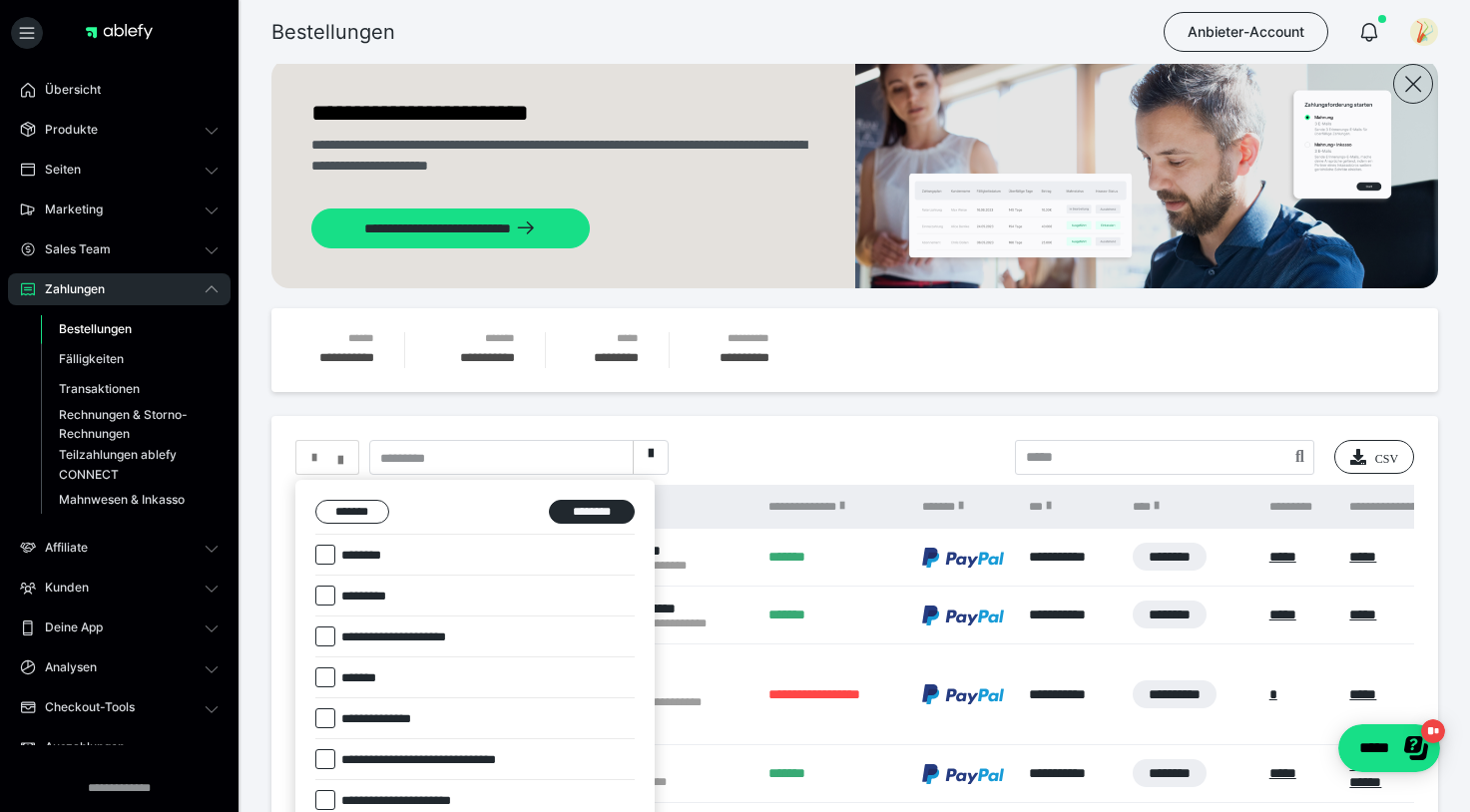 scroll, scrollTop: 41, scrollLeft: 0, axis: vertical 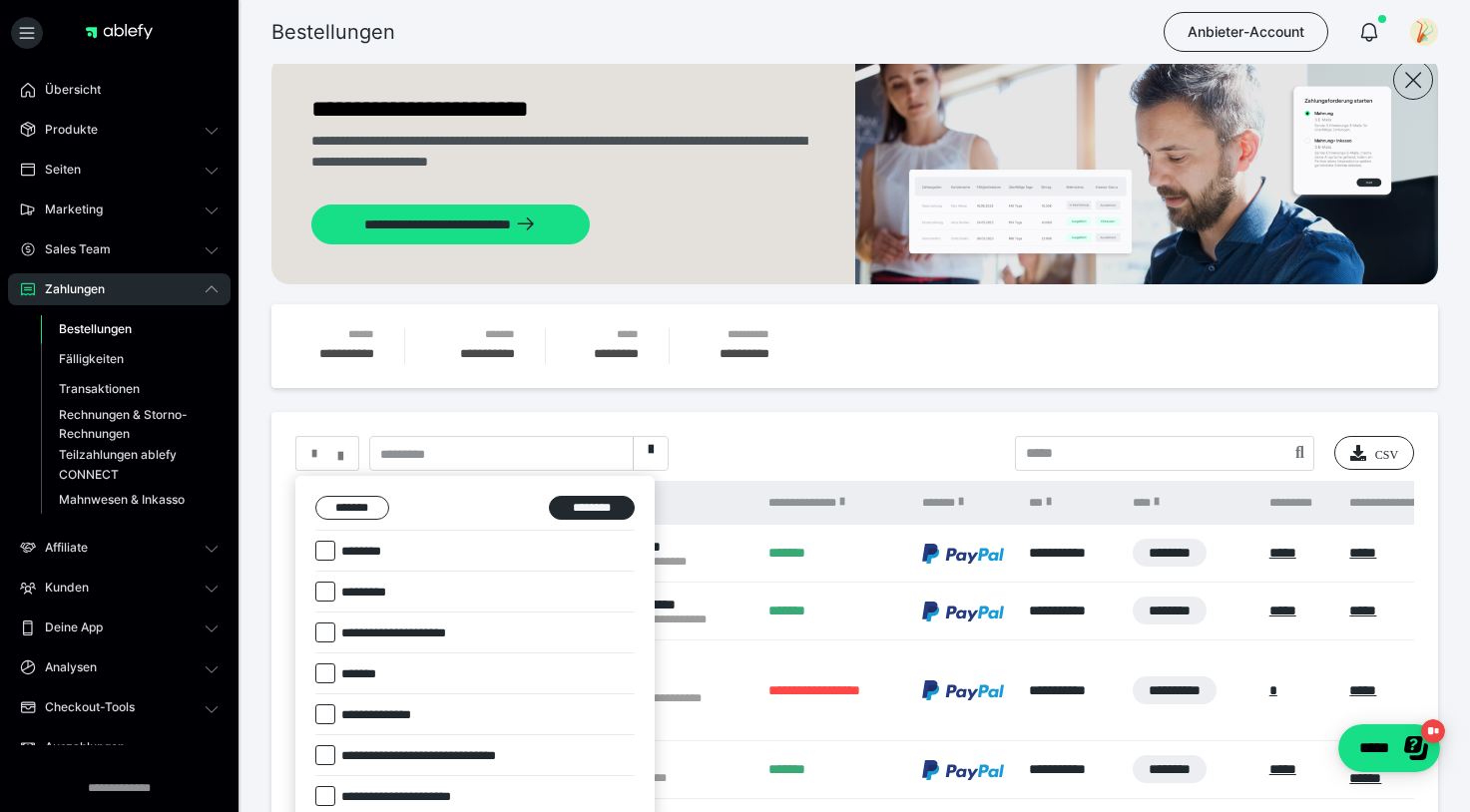 click at bounding box center [325, 714] 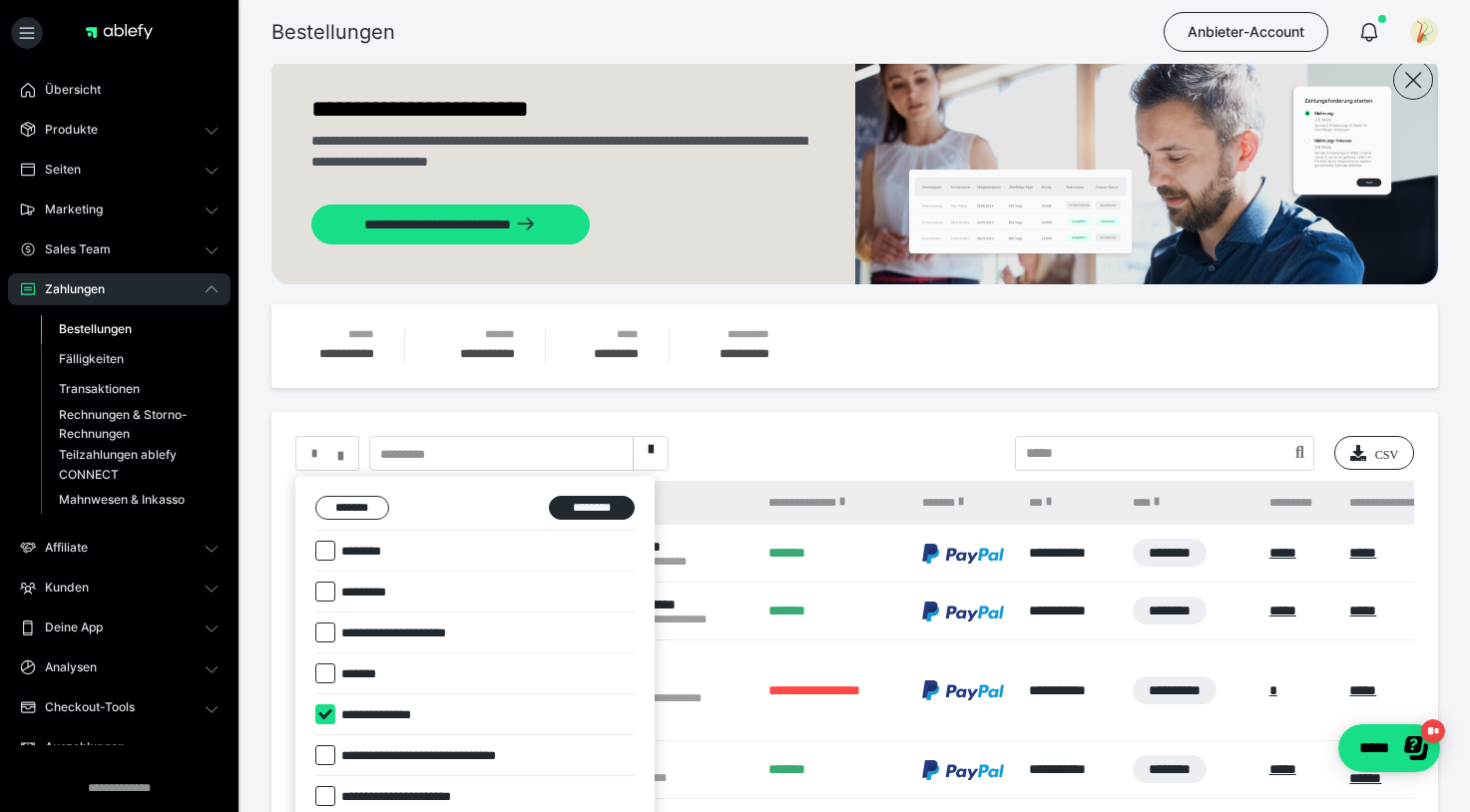 checkbox on "****" 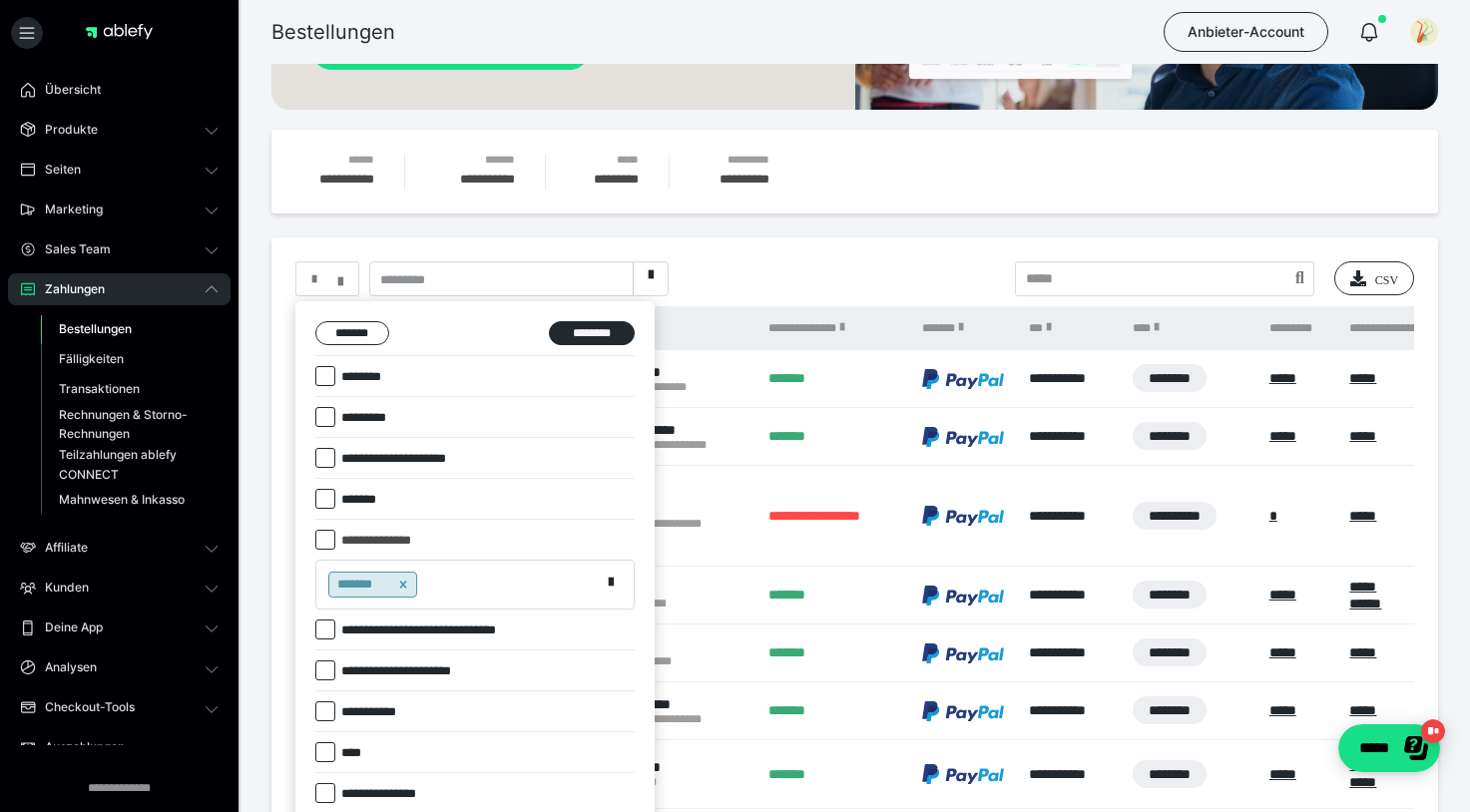 scroll, scrollTop: 226, scrollLeft: 0, axis: vertical 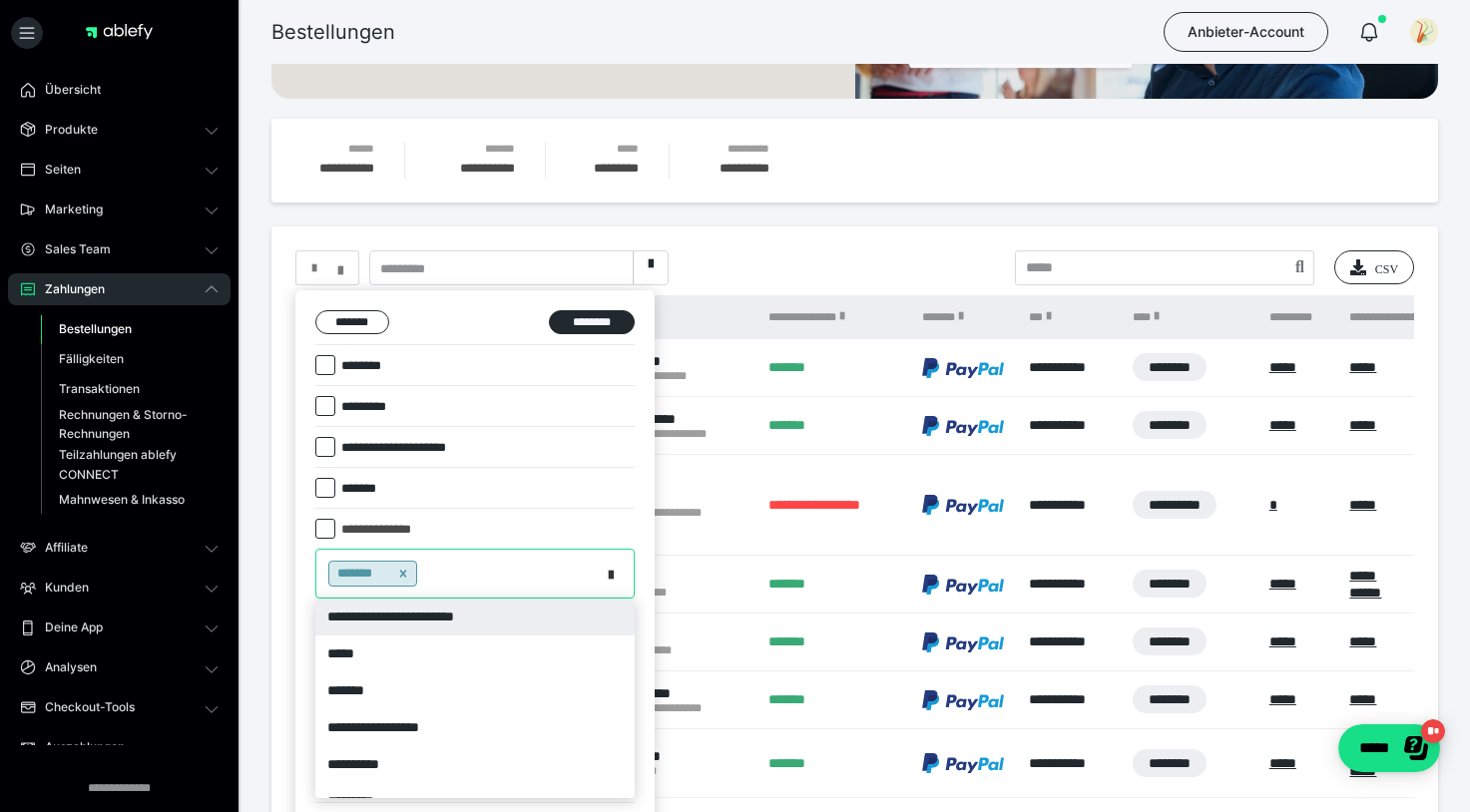 click at bounding box center [611, 572] 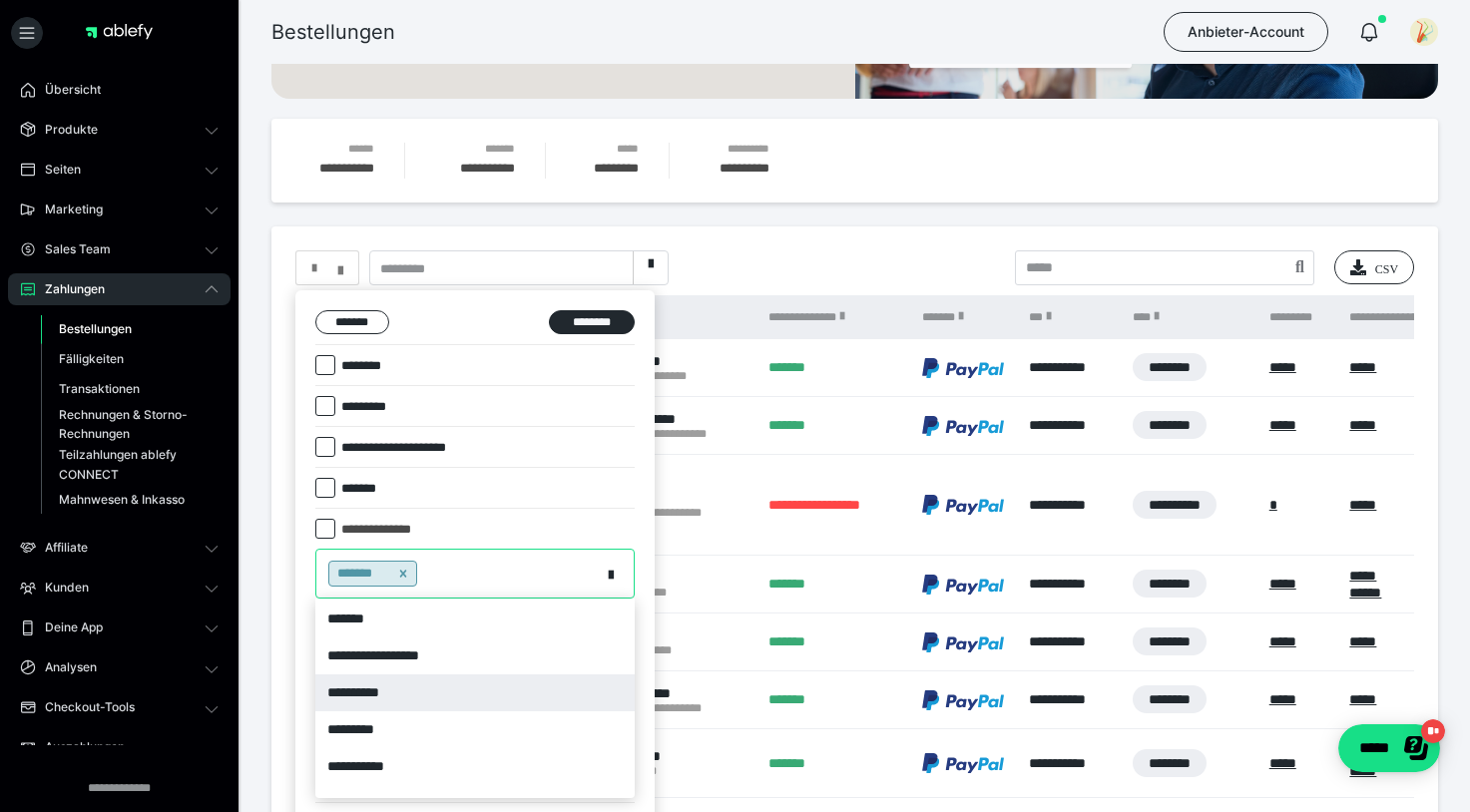 scroll, scrollTop: 61, scrollLeft: 0, axis: vertical 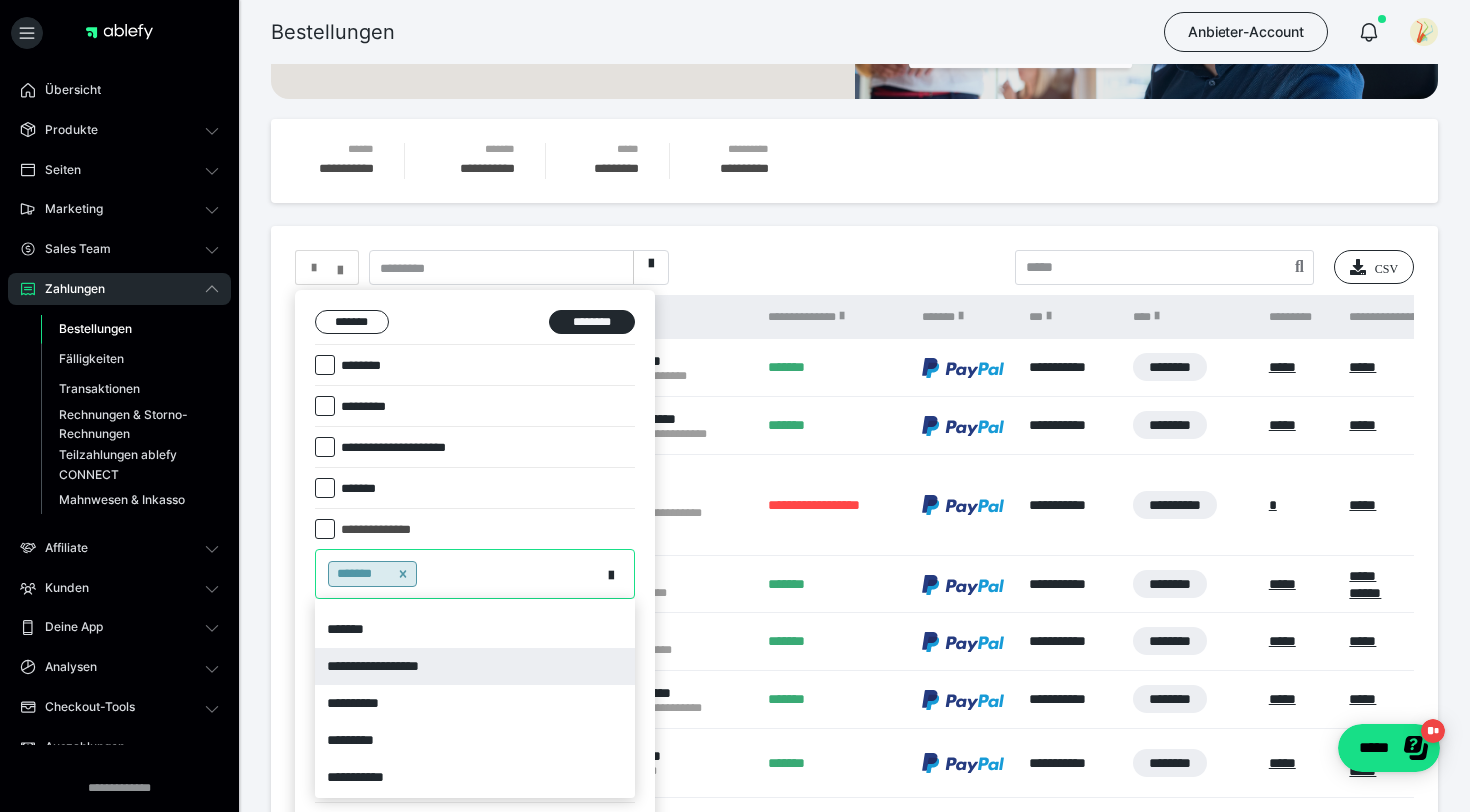 click on "**********" at bounding box center [475, 666] 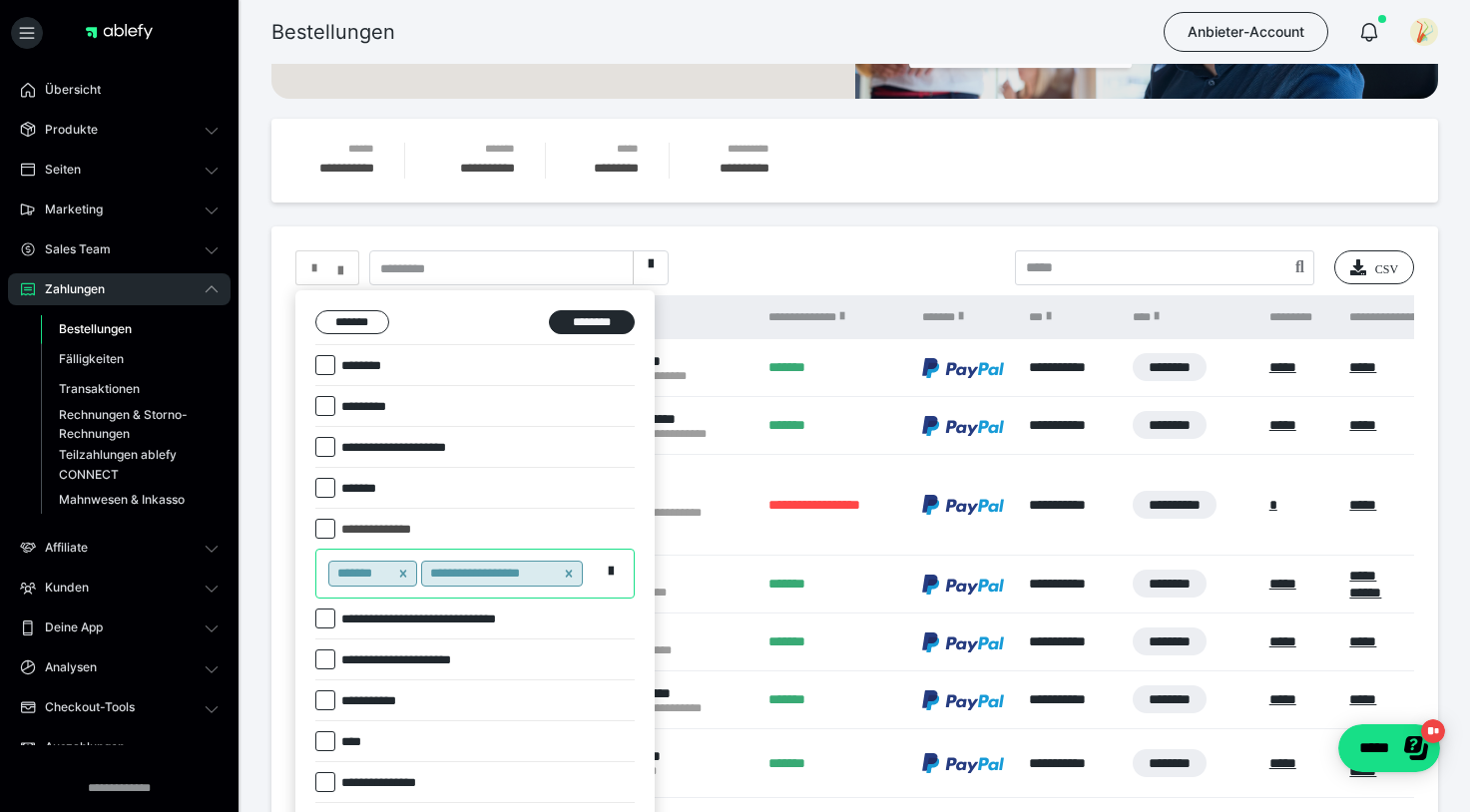 click 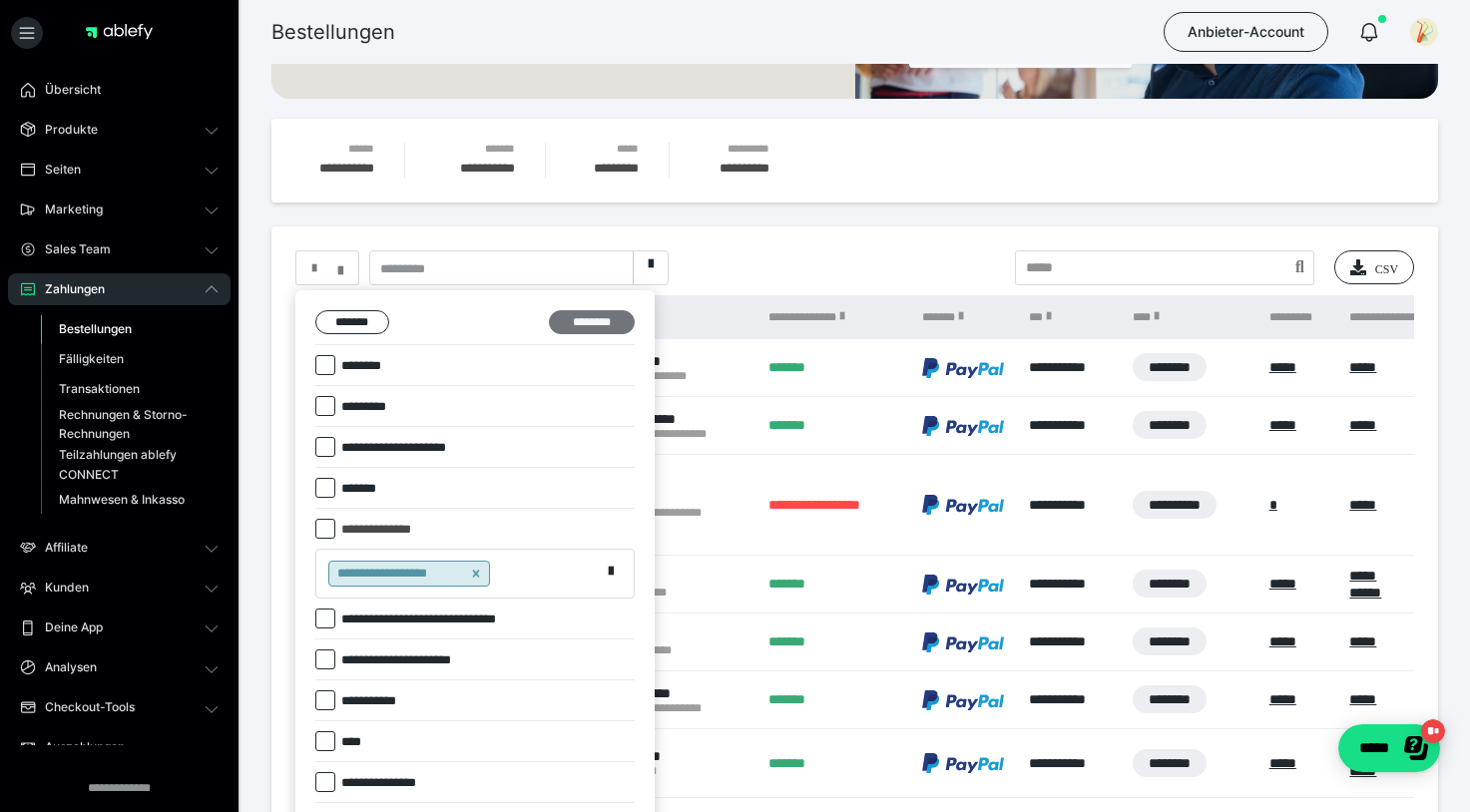 click on "********" at bounding box center (592, 322) 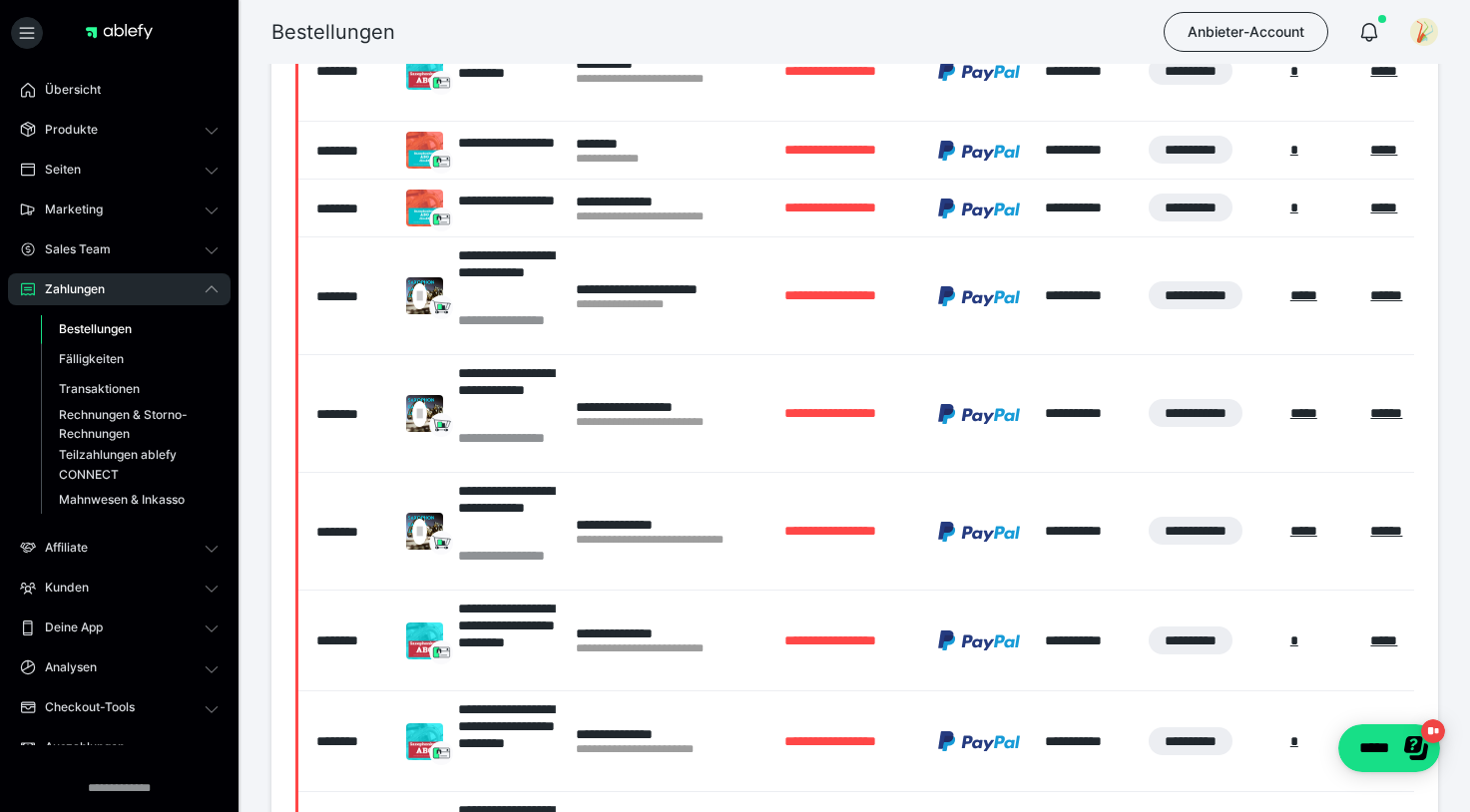 scroll, scrollTop: 548, scrollLeft: 0, axis: vertical 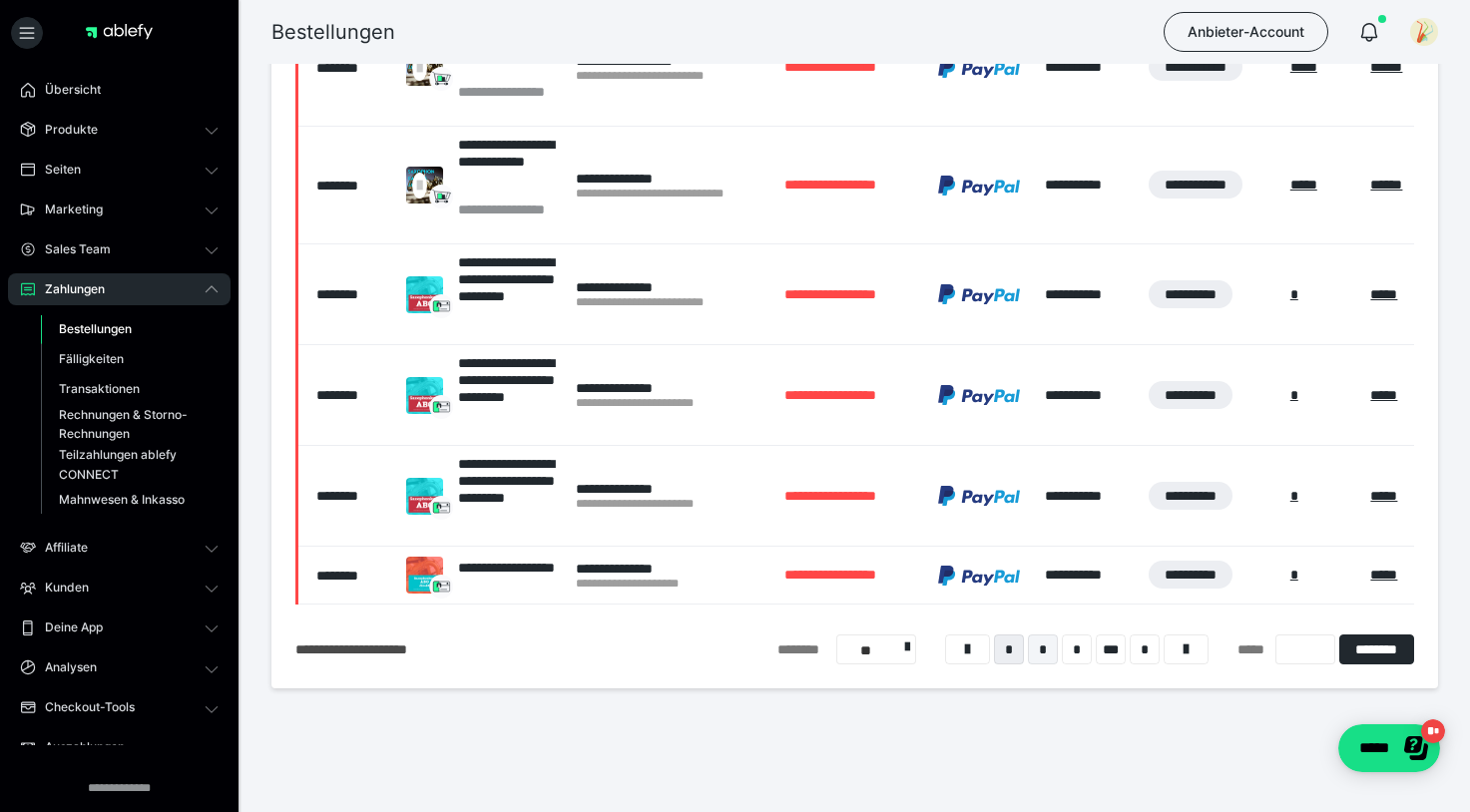 click on "*" at bounding box center [1043, 649] 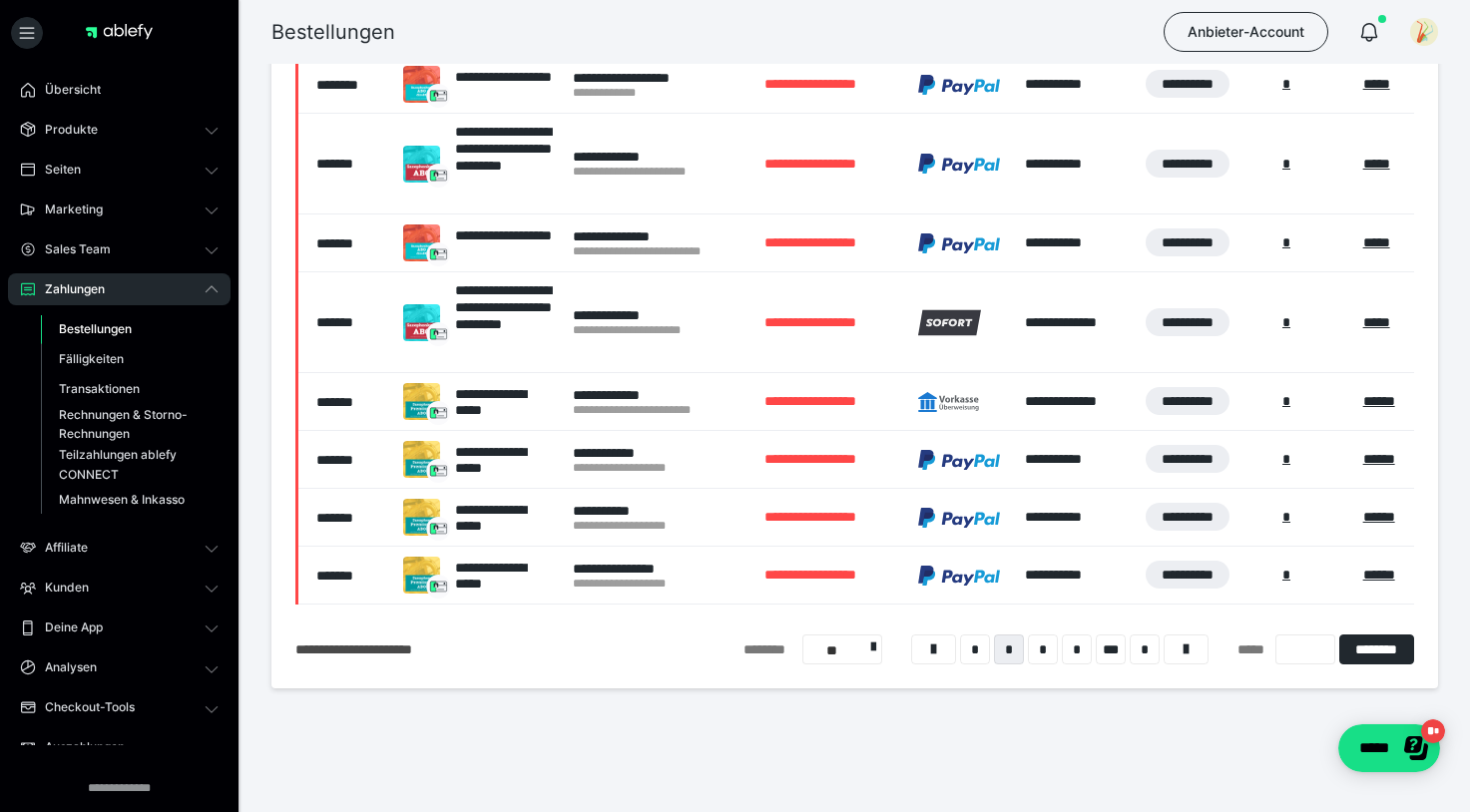 scroll, scrollTop: 668, scrollLeft: 0, axis: vertical 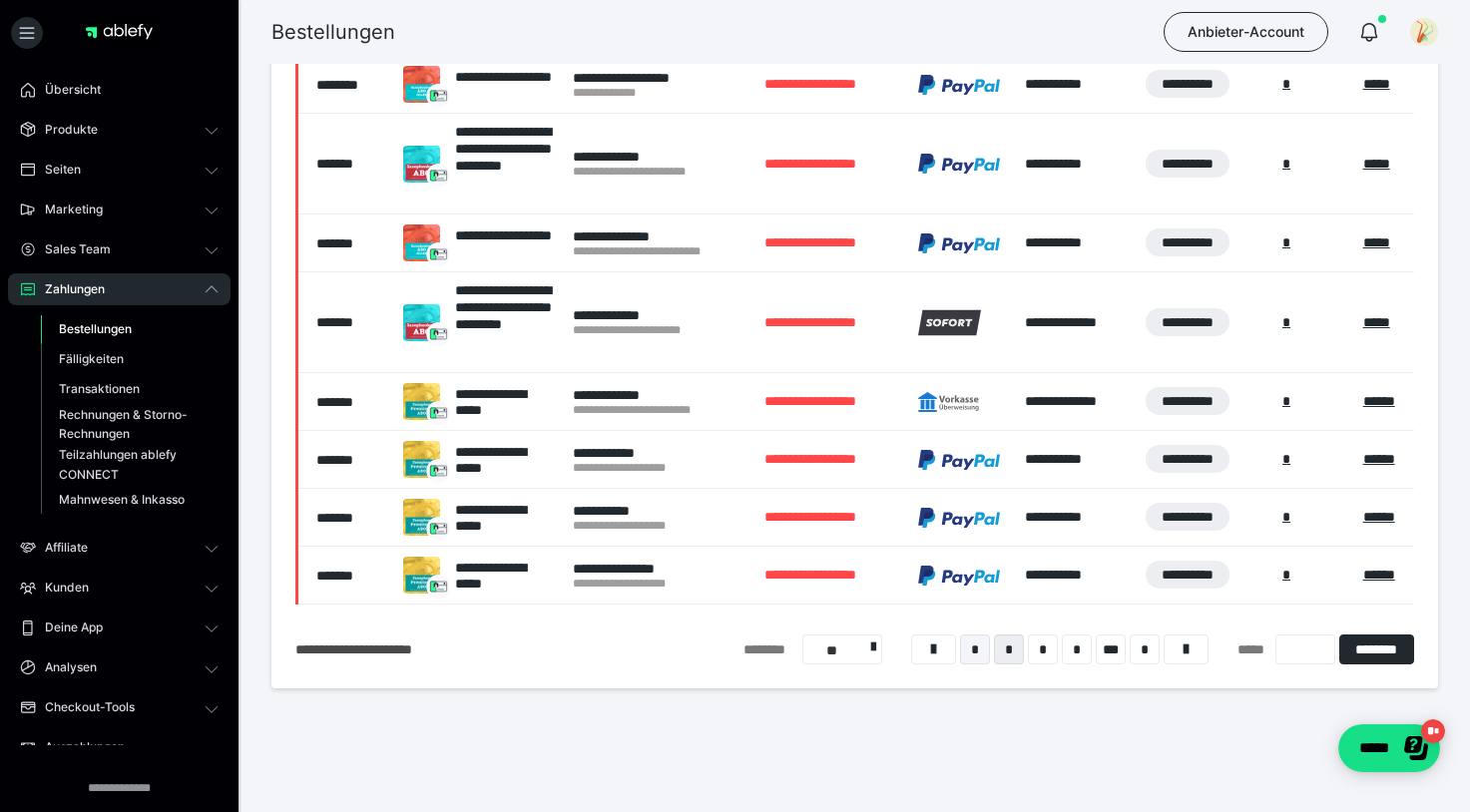 click on "*" at bounding box center [975, 649] 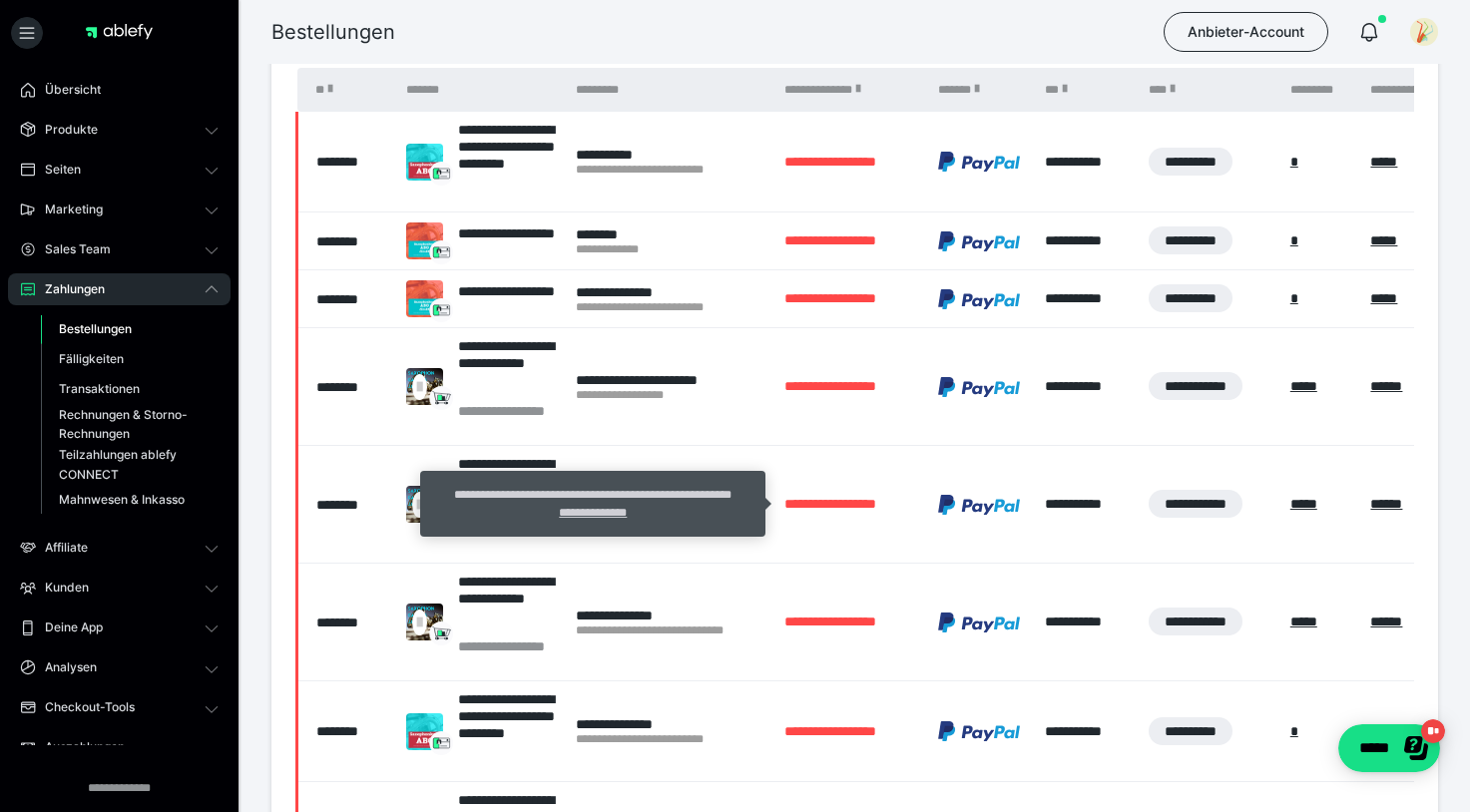 scroll, scrollTop: 468, scrollLeft: 0, axis: vertical 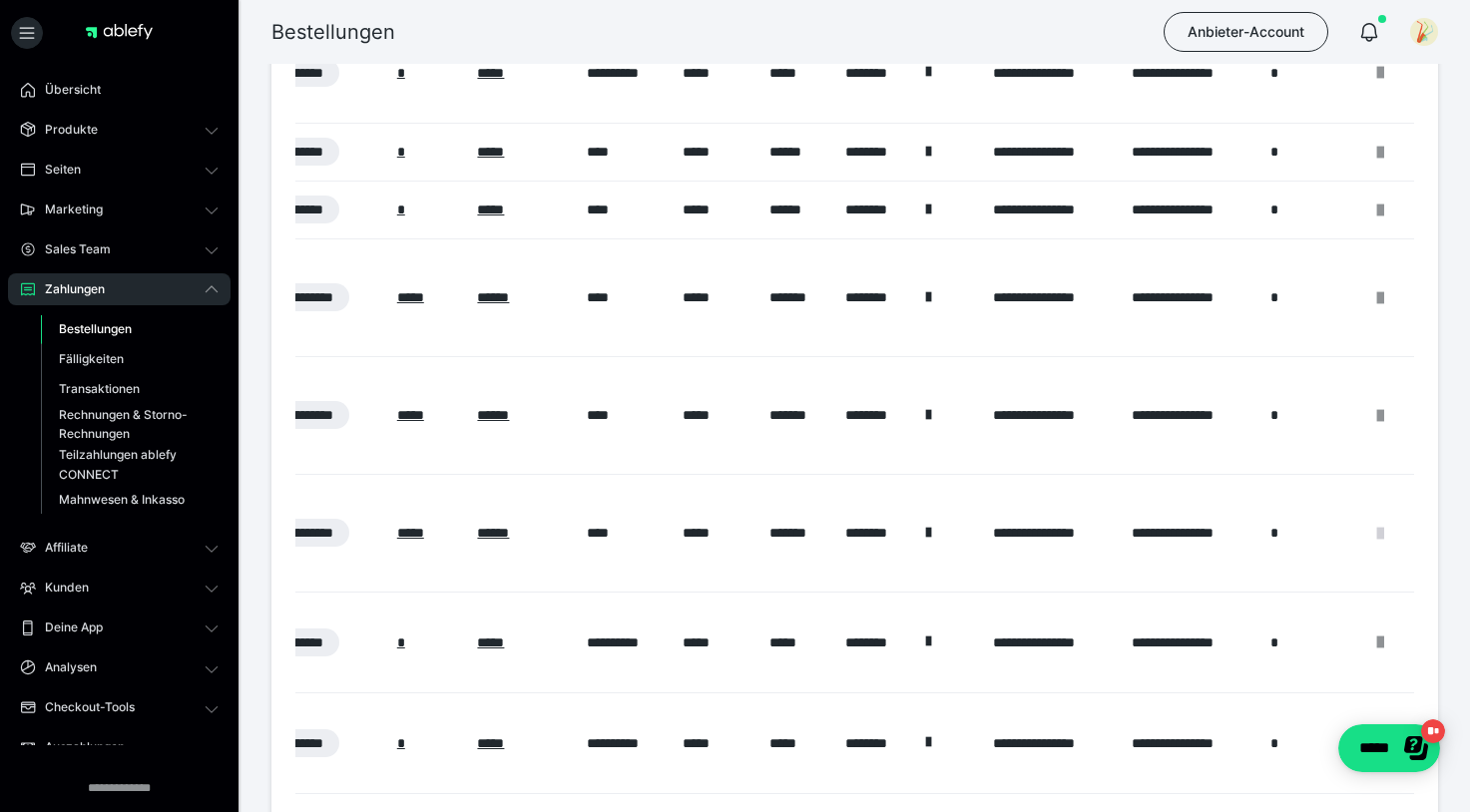 click at bounding box center (1380, 534) 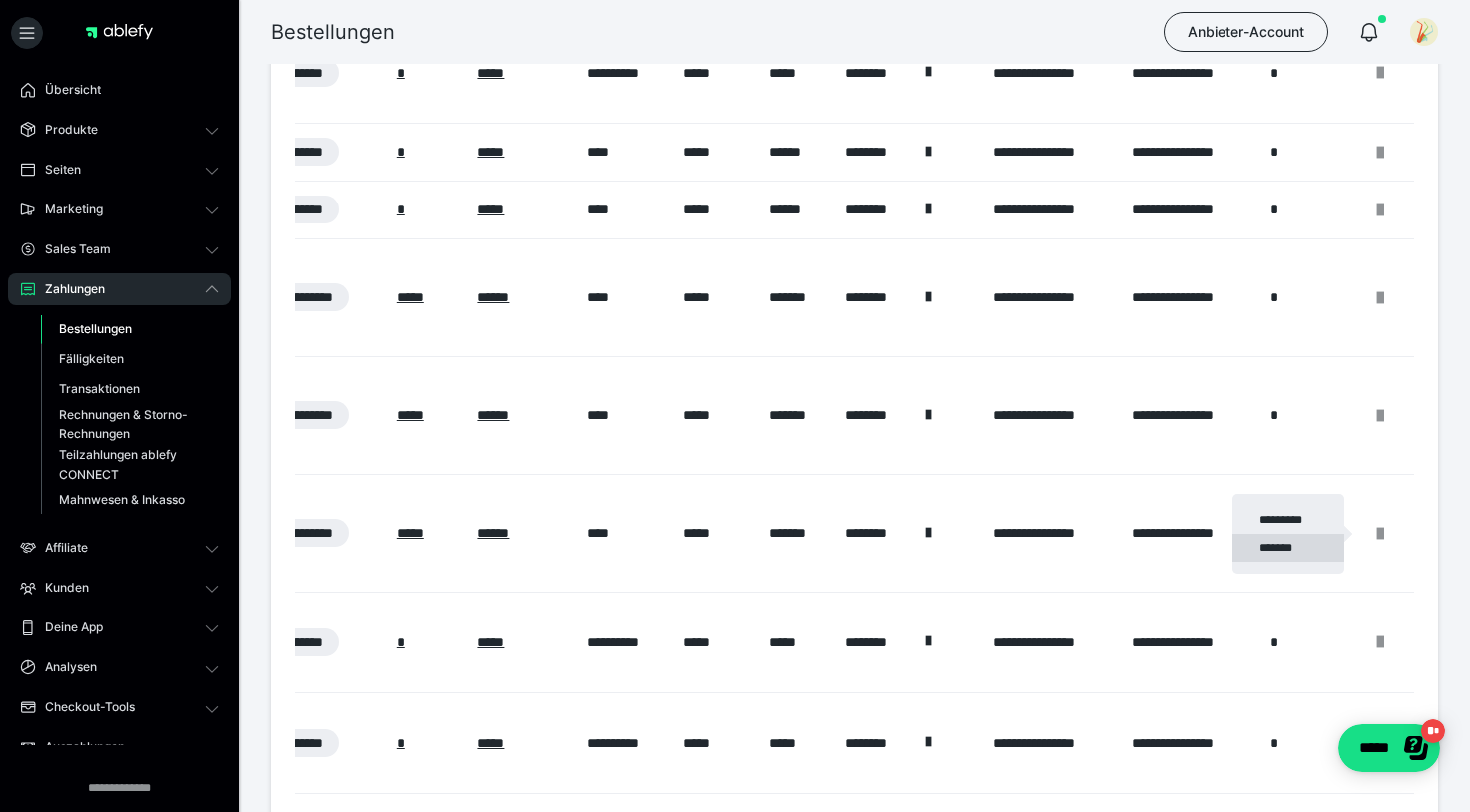 click on "*******" at bounding box center (1288, 548) 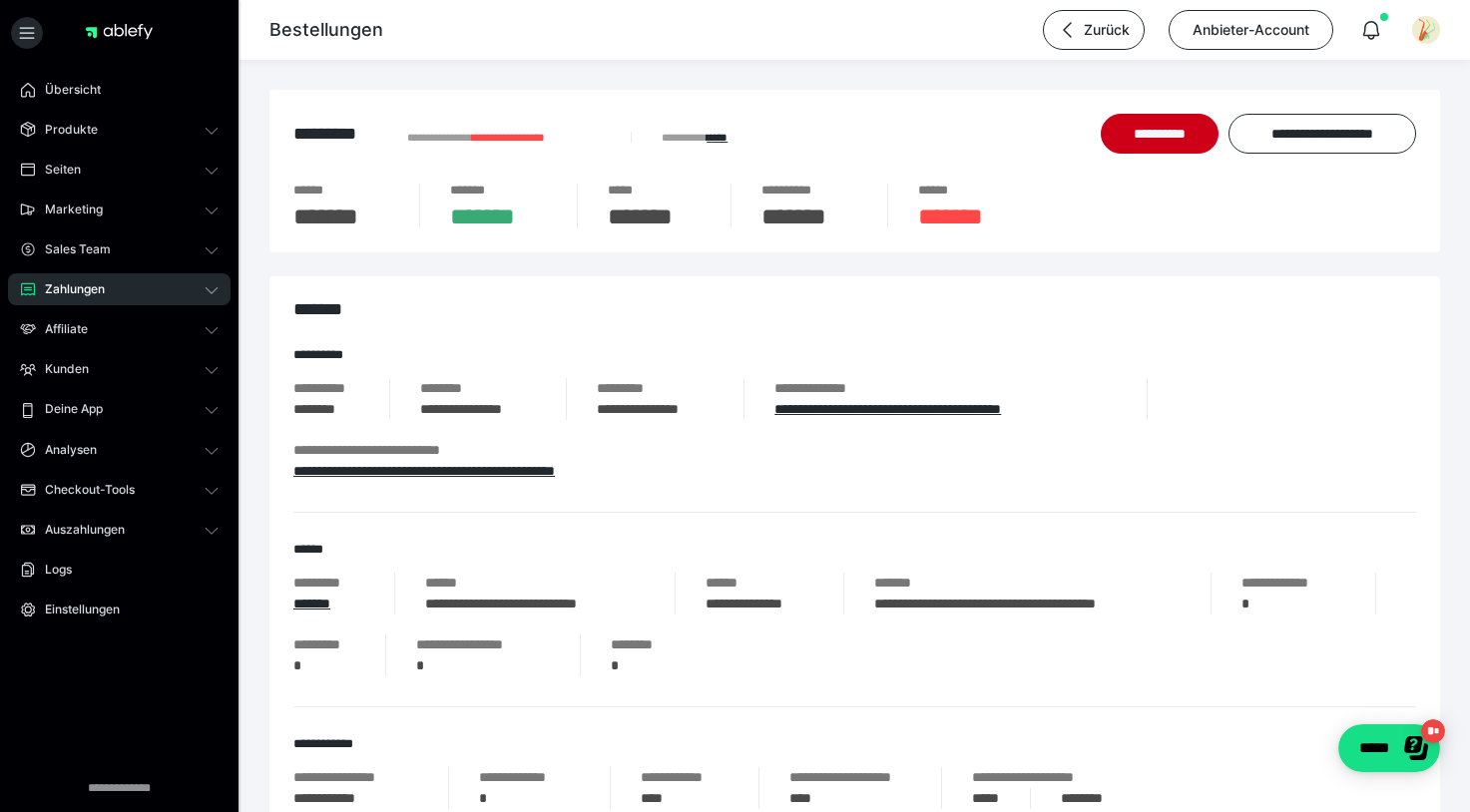 scroll, scrollTop: 0, scrollLeft: 0, axis: both 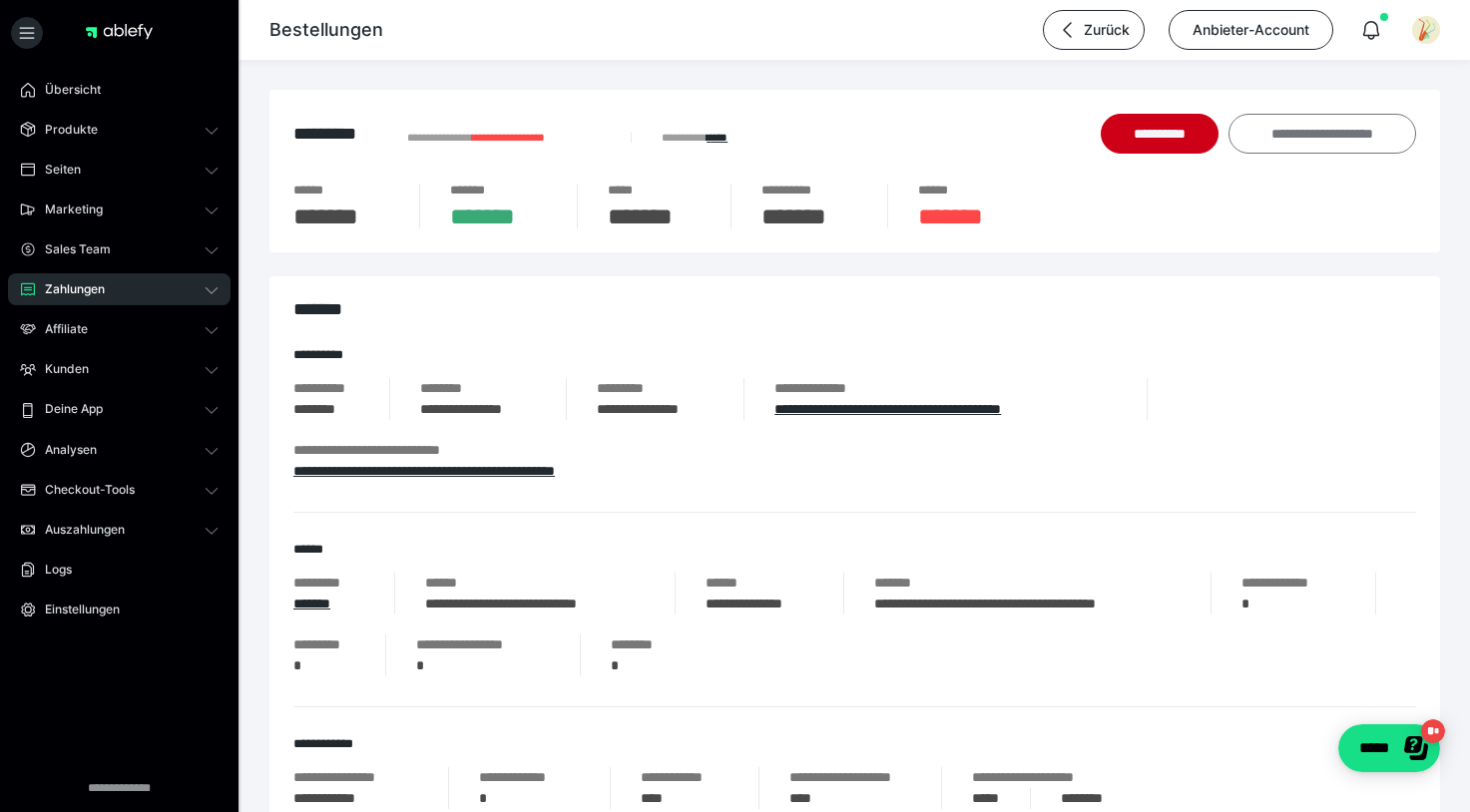 click on "**********" at bounding box center (1322, 134) 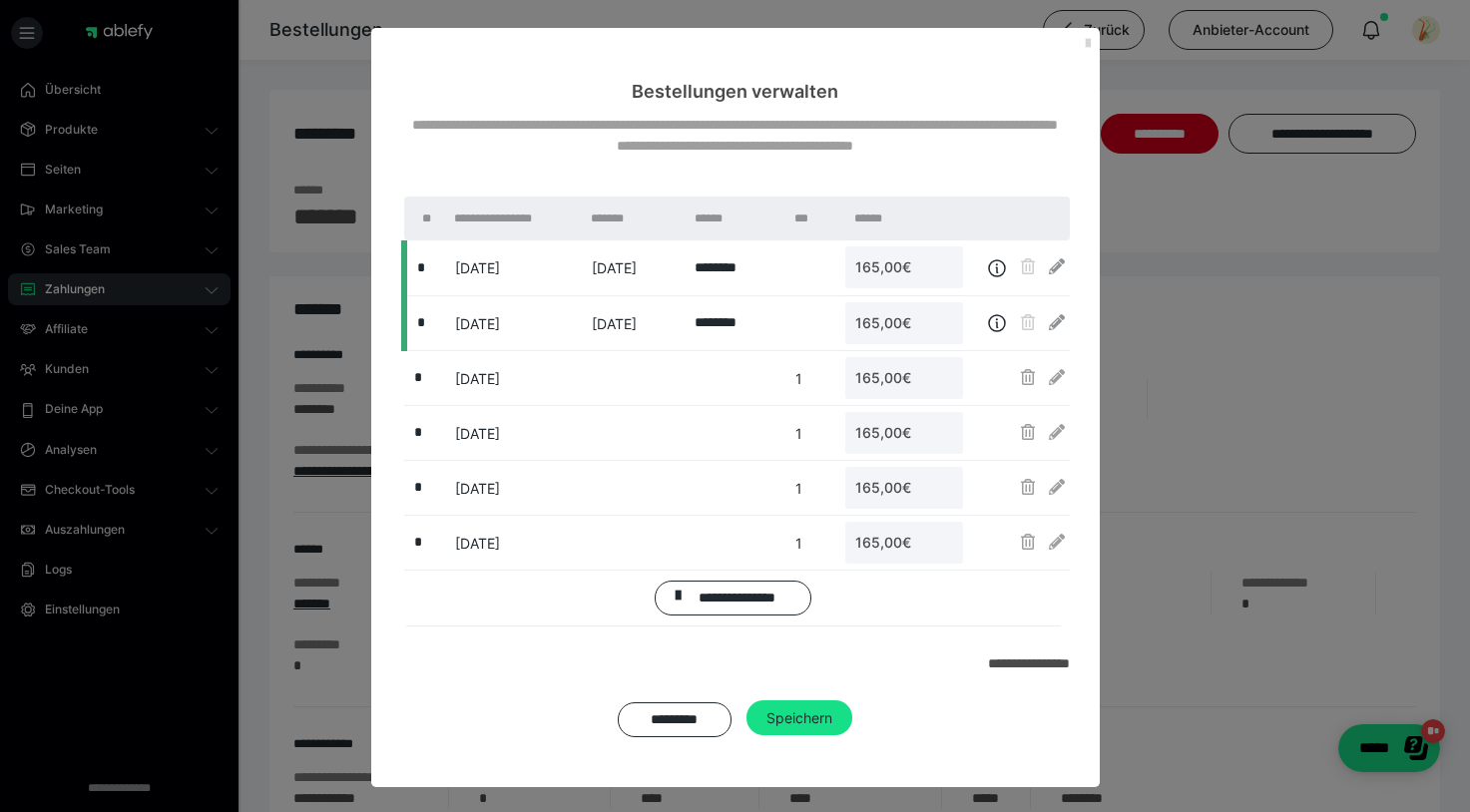 click at bounding box center [1088, 44] 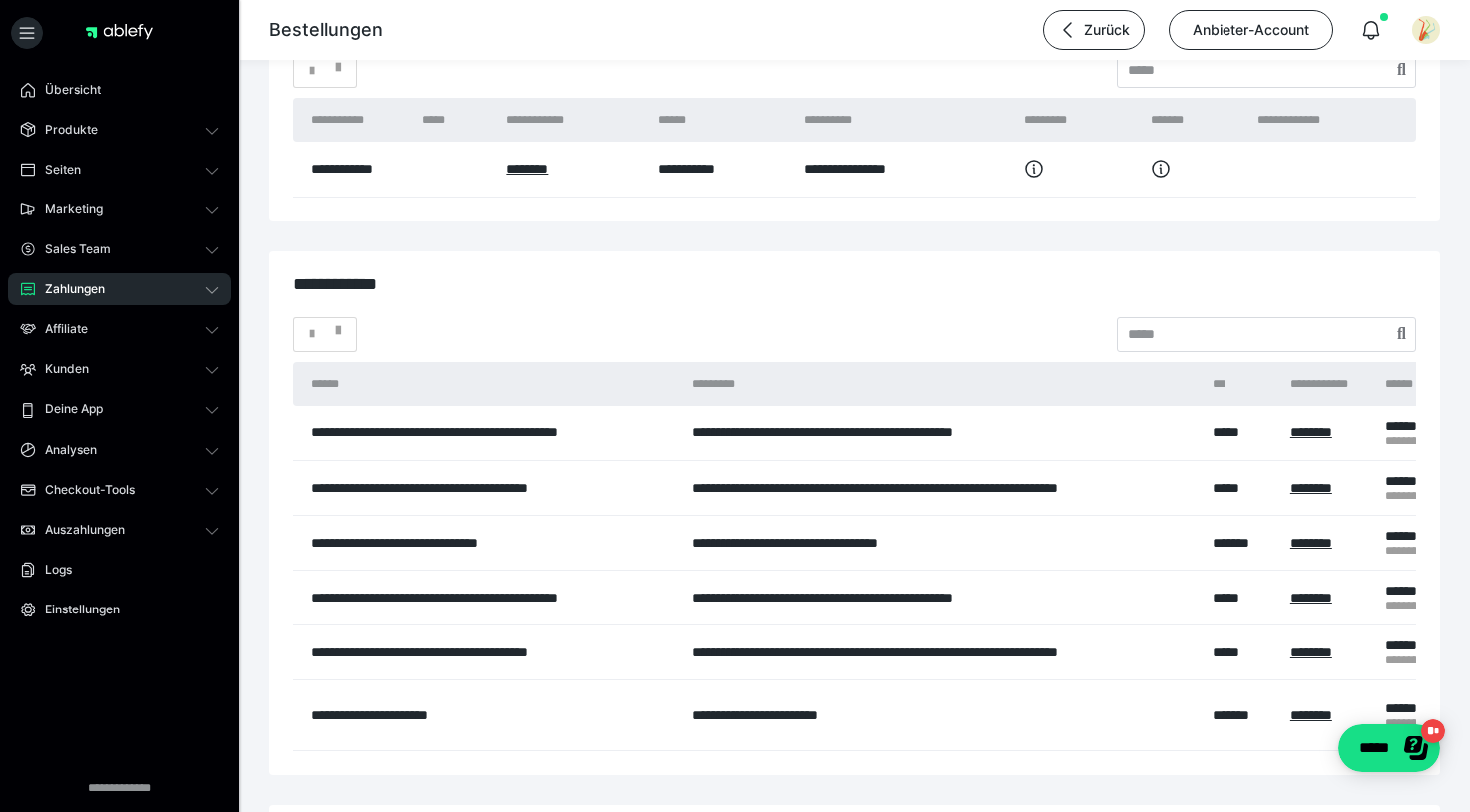 scroll, scrollTop: 3220, scrollLeft: 0, axis: vertical 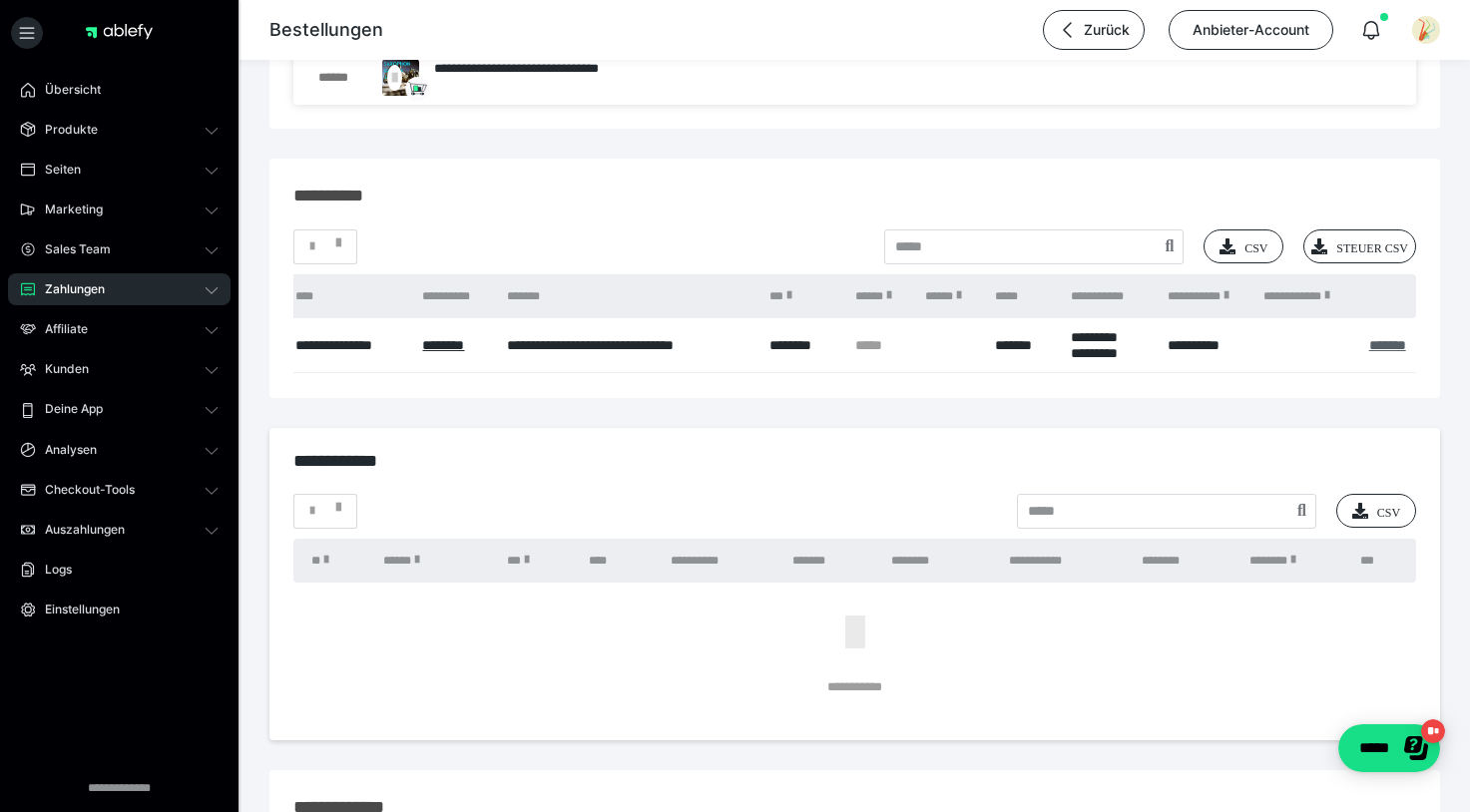 click on "*******" at bounding box center (1387, 345) 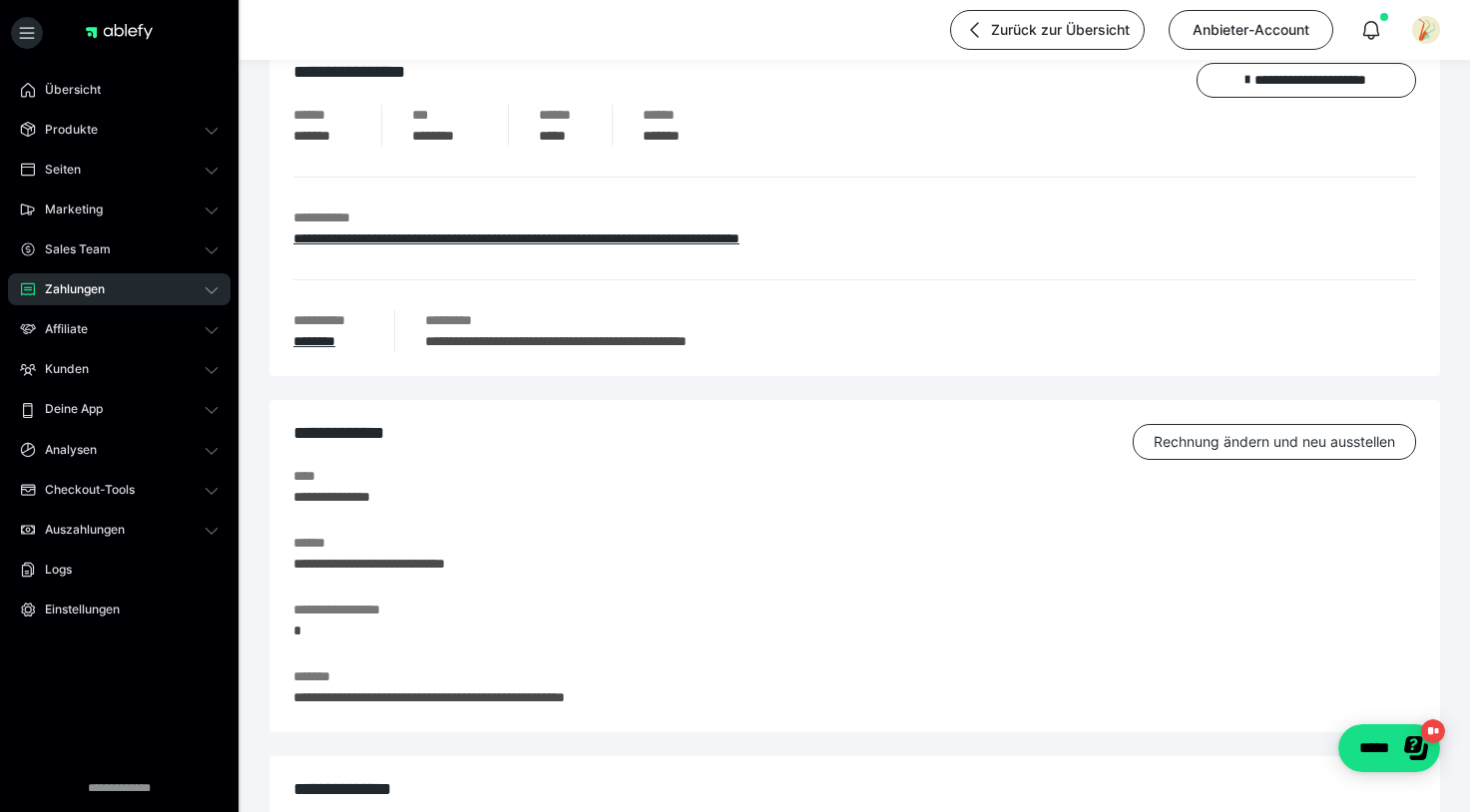 scroll, scrollTop: 51, scrollLeft: 0, axis: vertical 